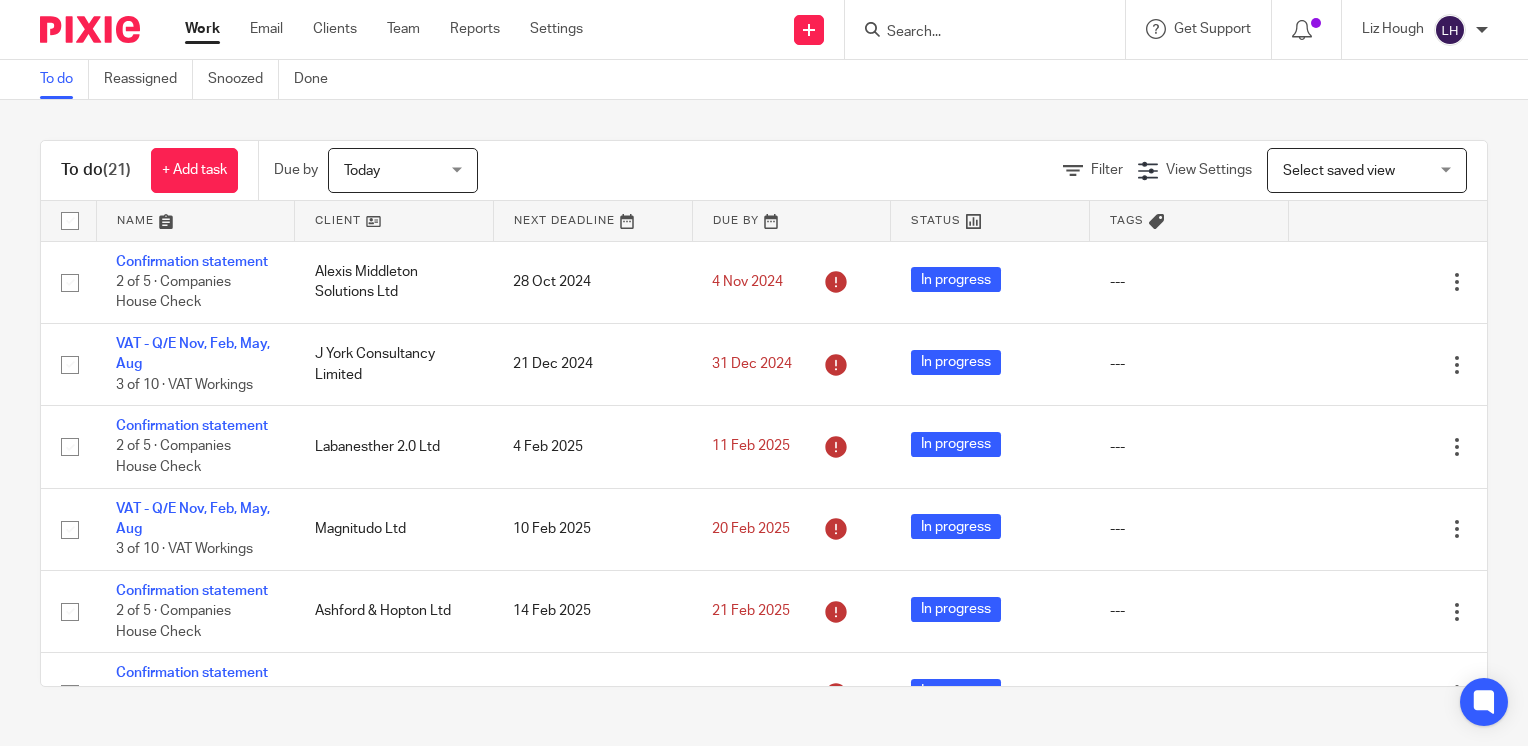 scroll, scrollTop: 0, scrollLeft: 0, axis: both 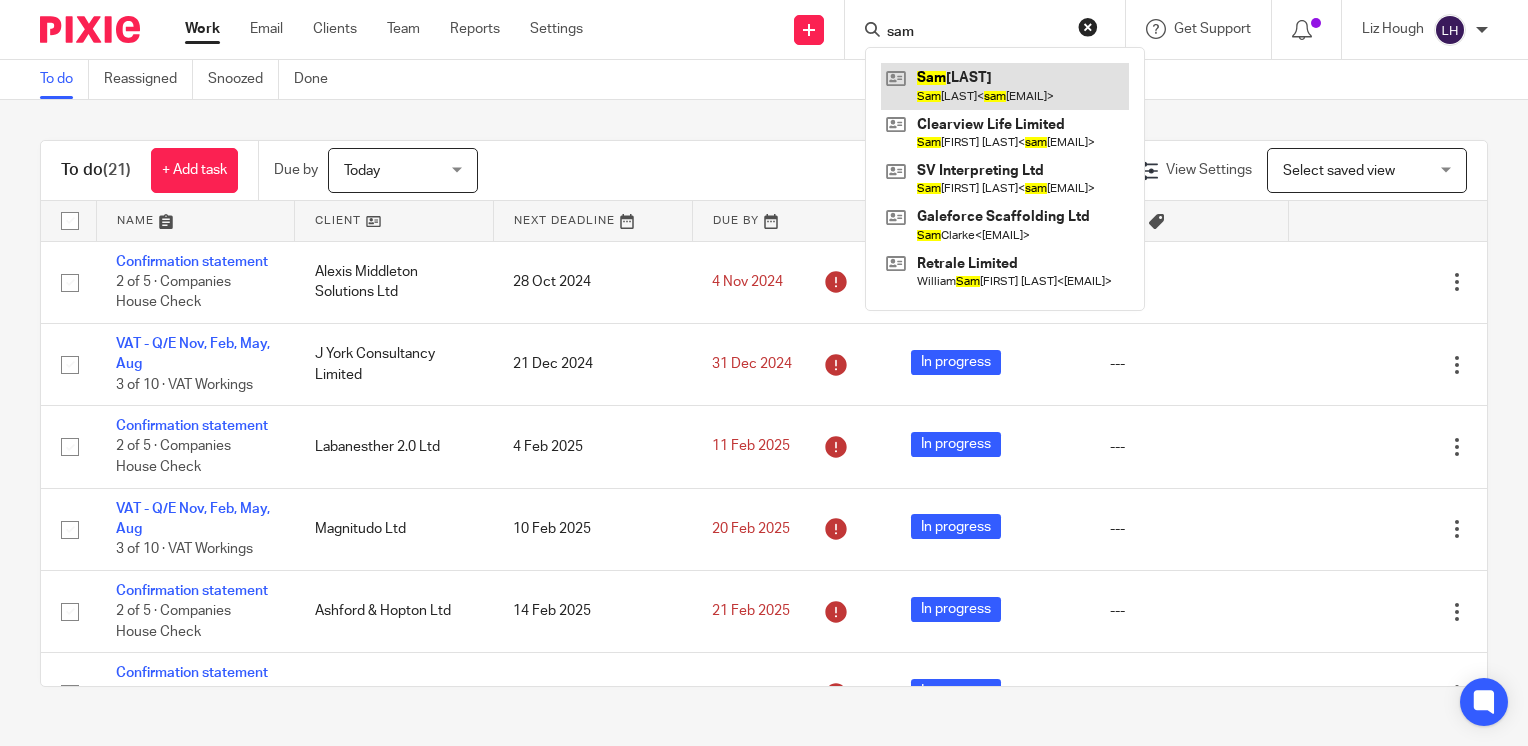 type on "sam" 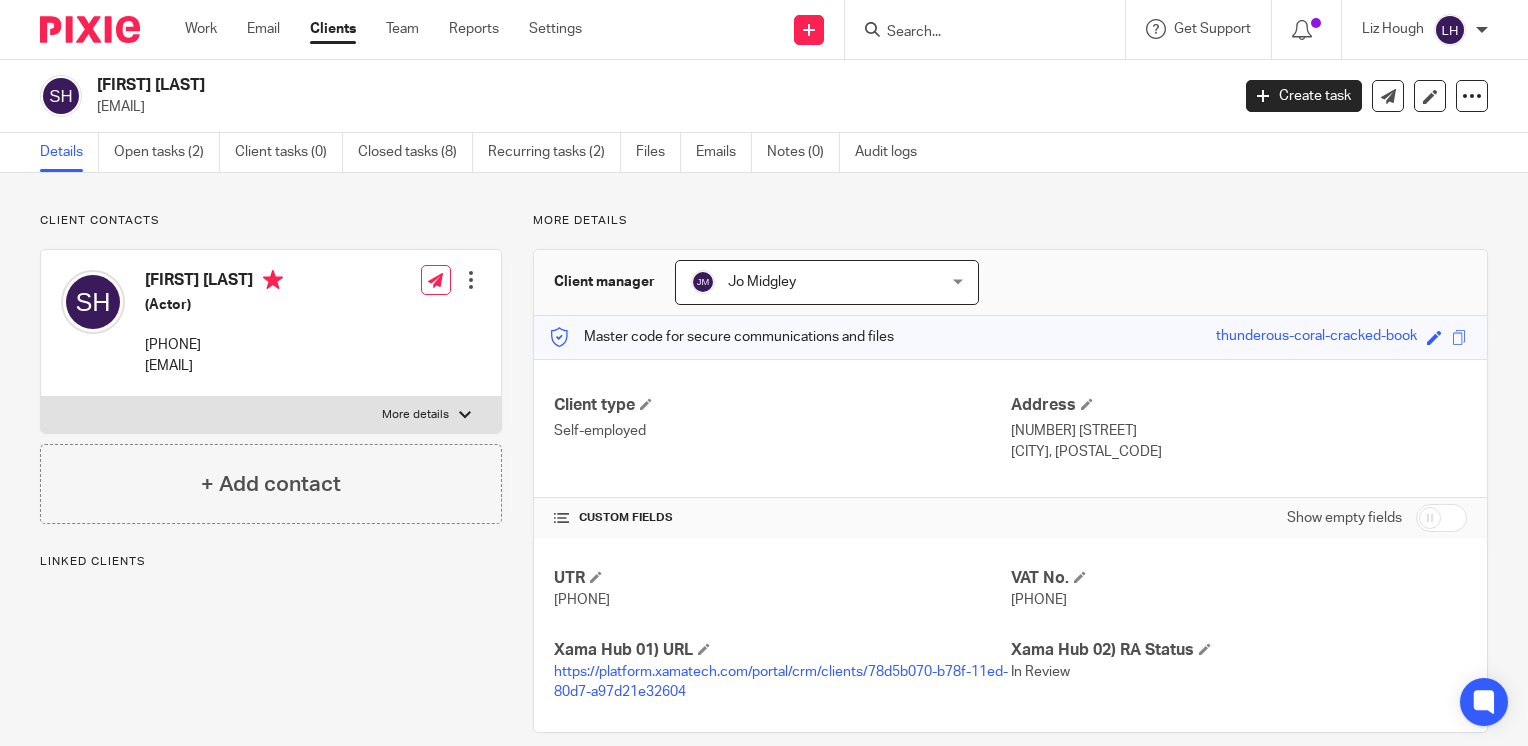 scroll, scrollTop: 0, scrollLeft: 0, axis: both 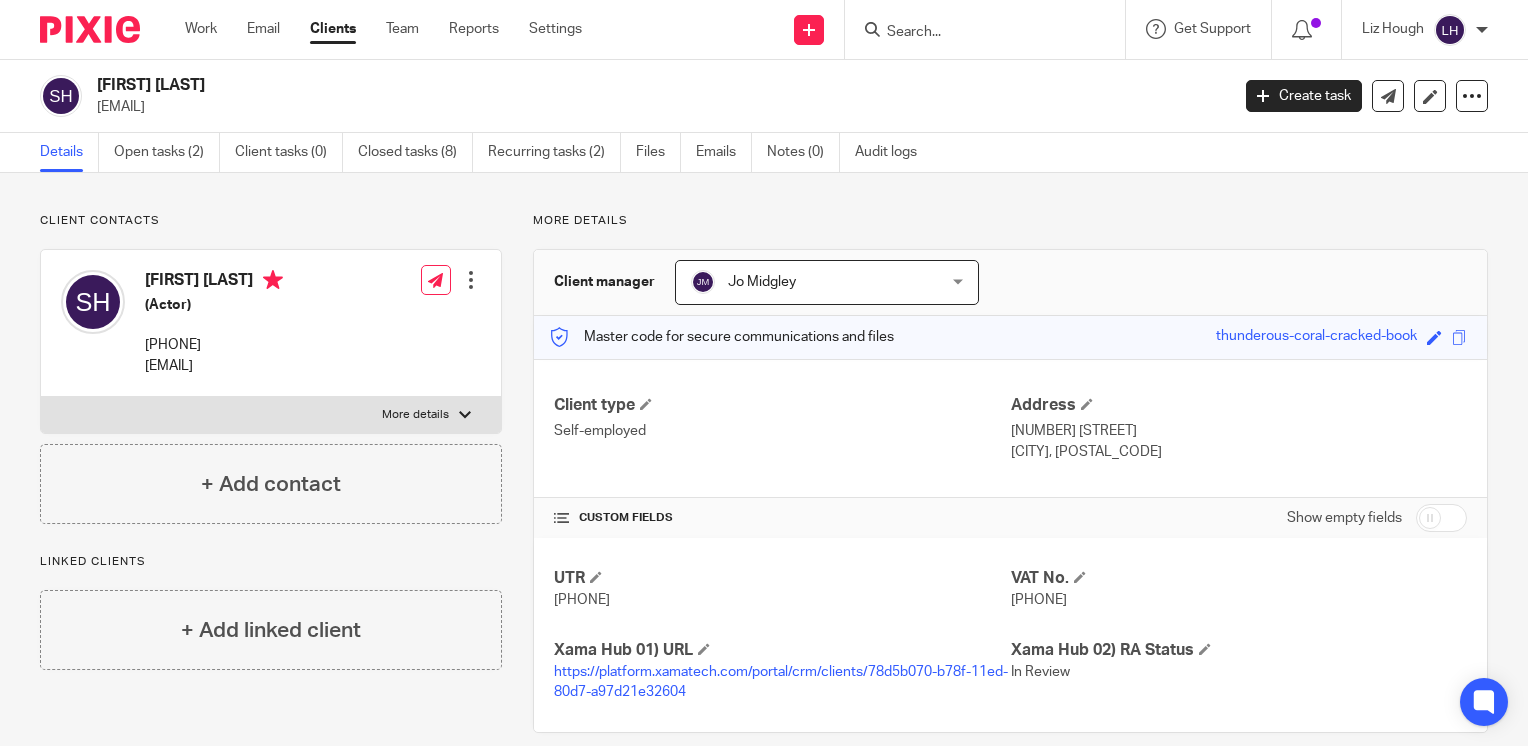 click on "449003604" at bounding box center [1039, 600] 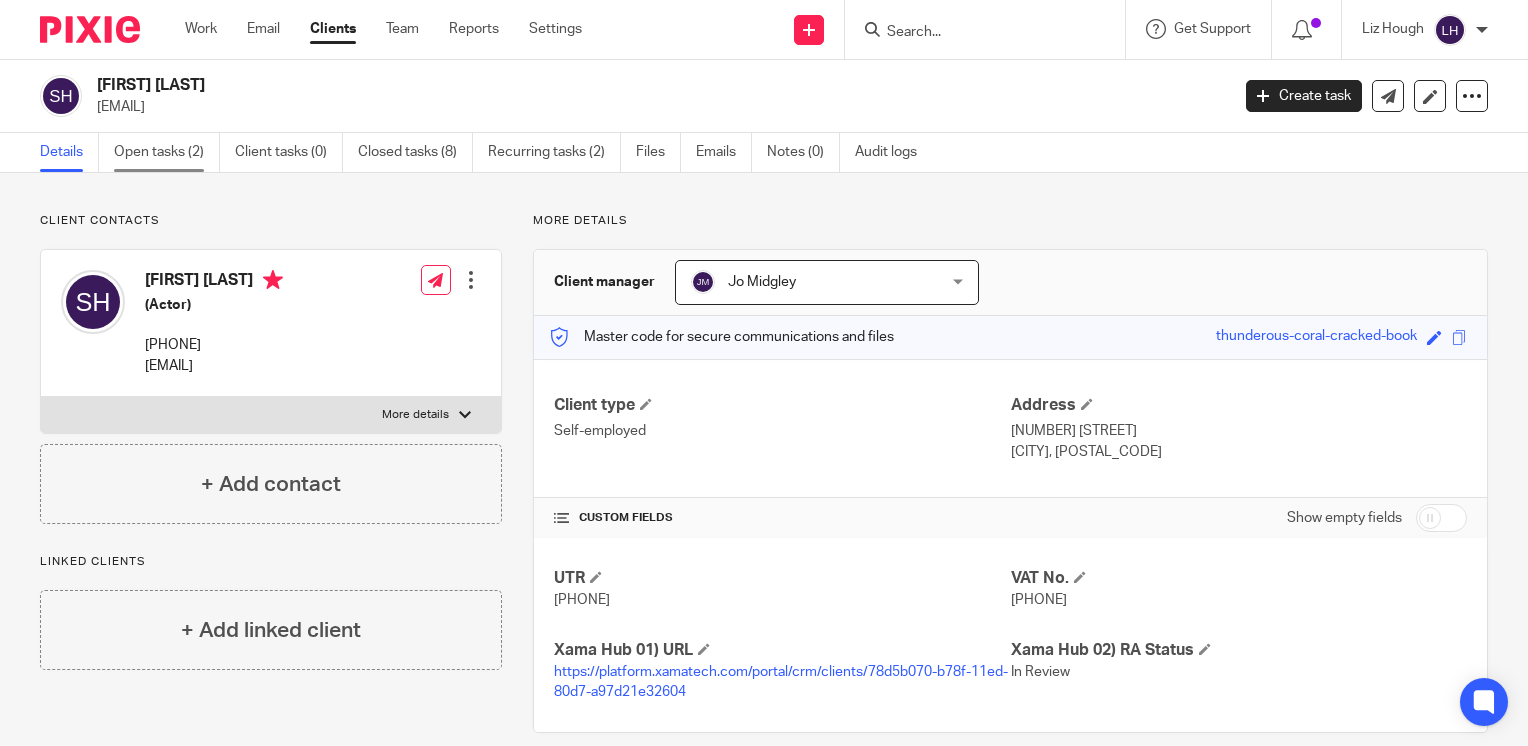 click on "Open tasks (2)" at bounding box center [167, 152] 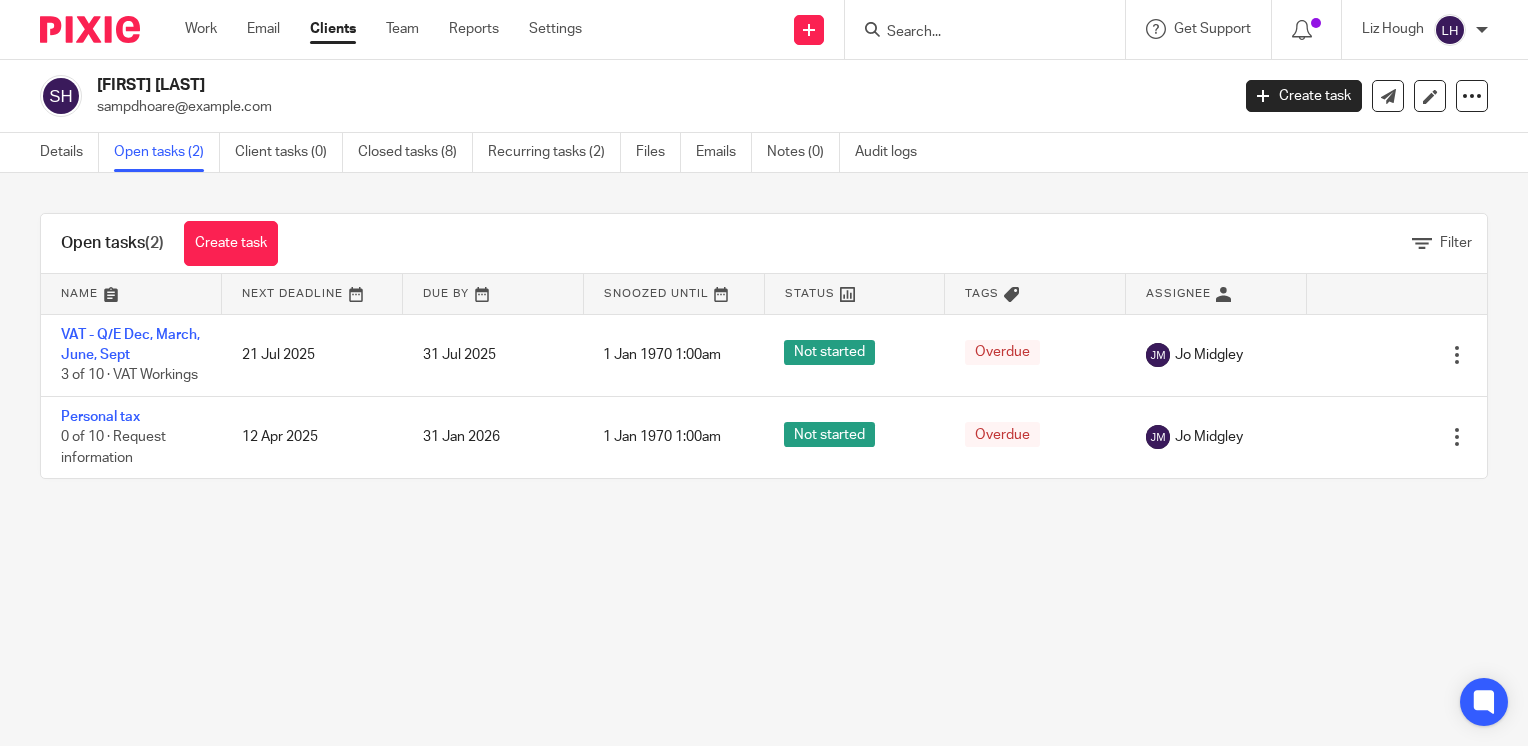 scroll, scrollTop: 0, scrollLeft: 0, axis: both 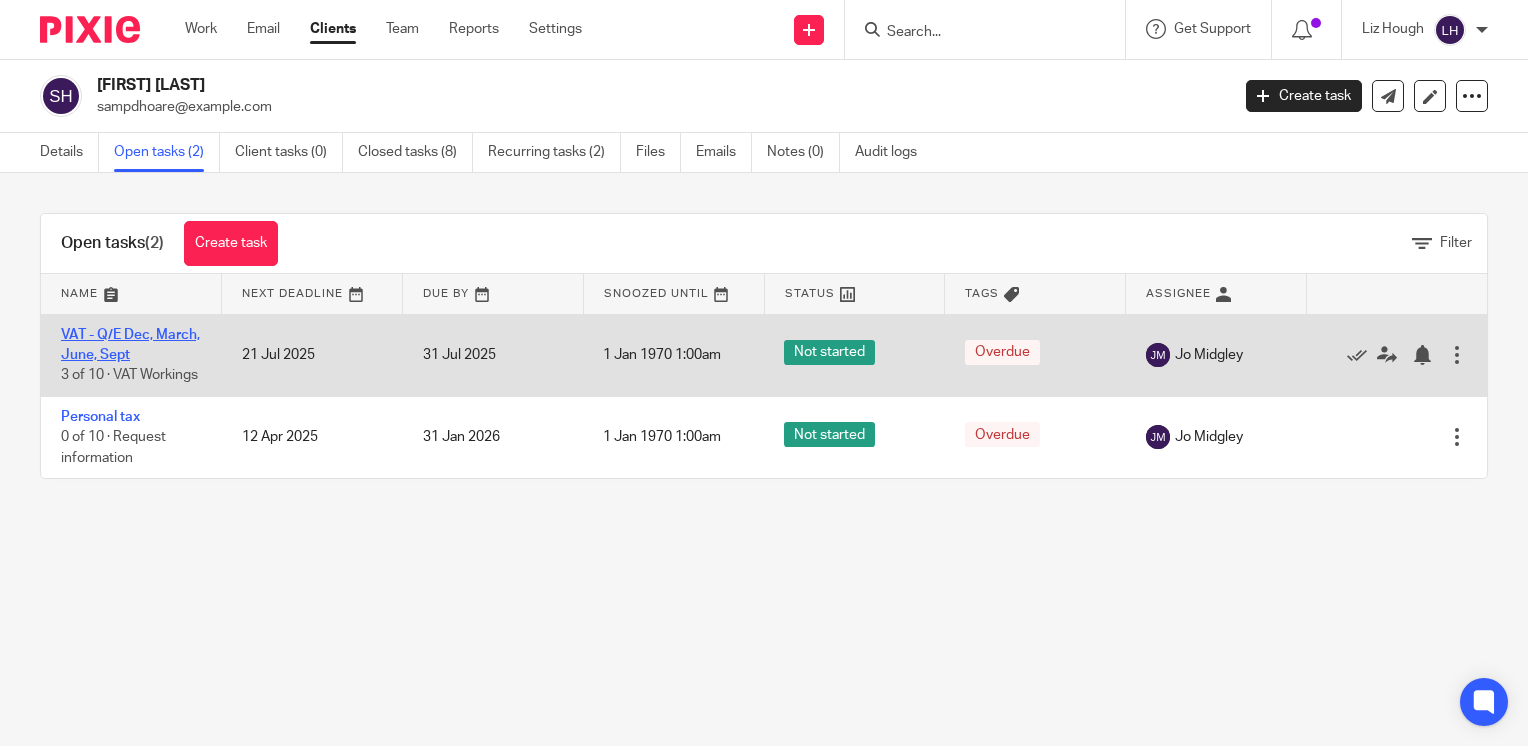 click on "VAT - Q/E Dec, March, June, Sept" at bounding box center (130, 345) 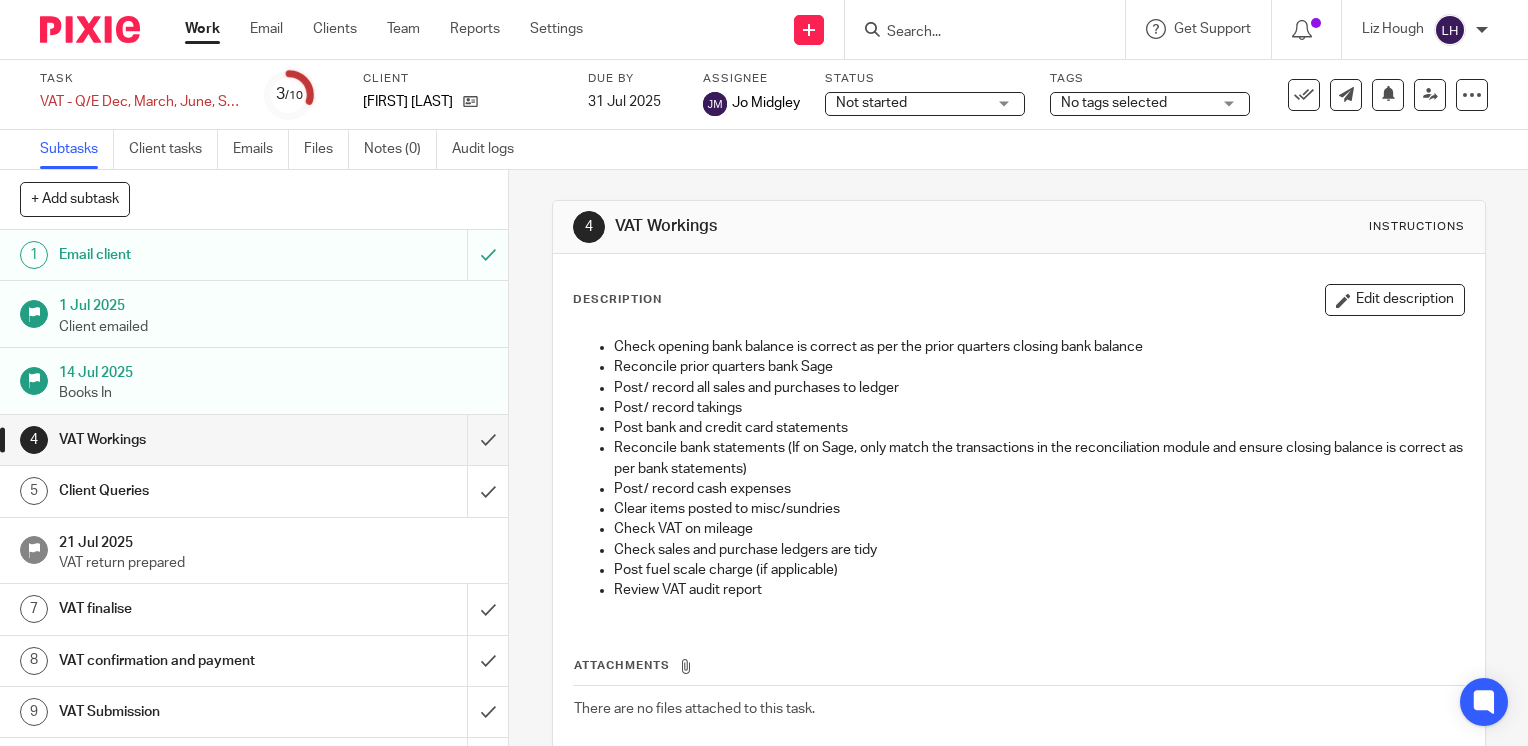 scroll, scrollTop: 0, scrollLeft: 0, axis: both 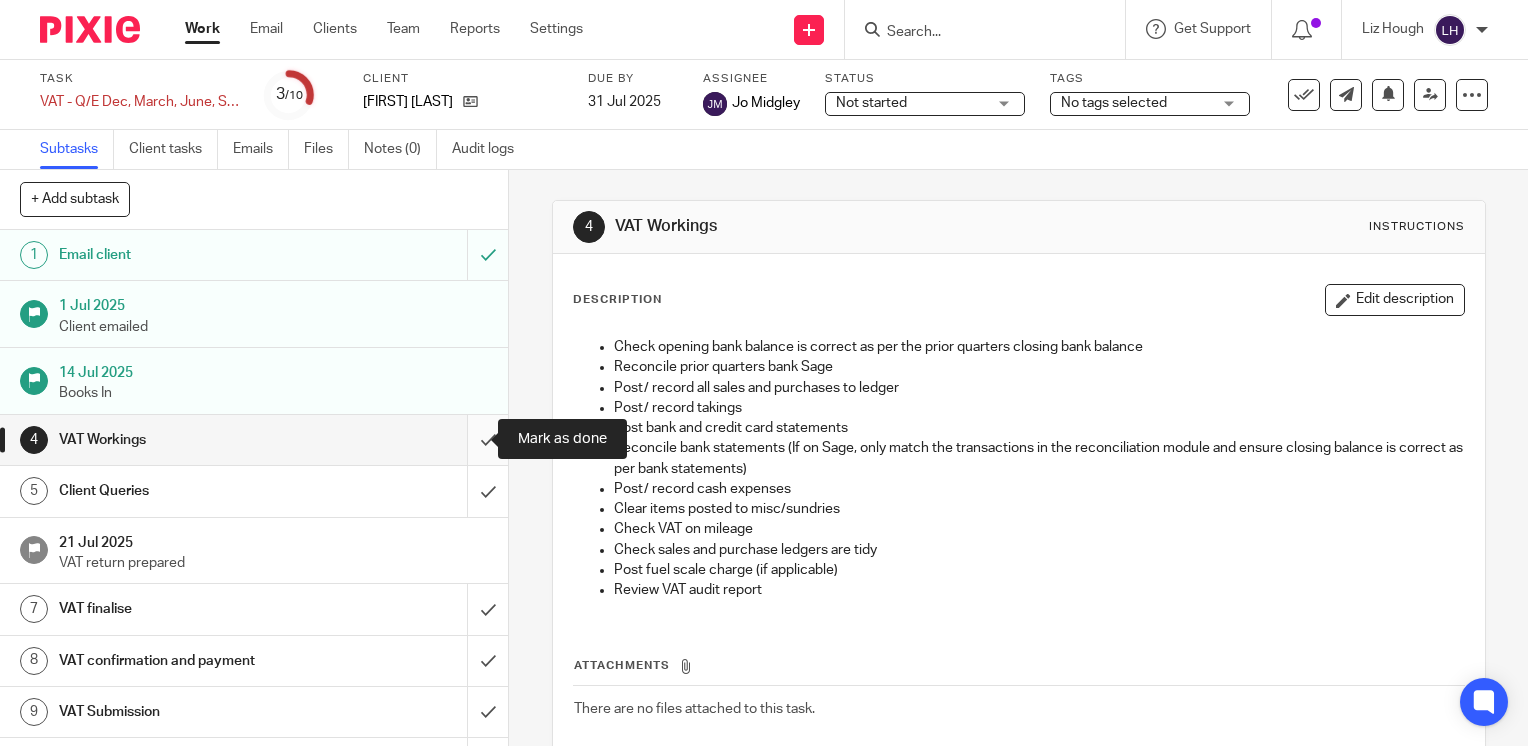 click at bounding box center (254, 440) 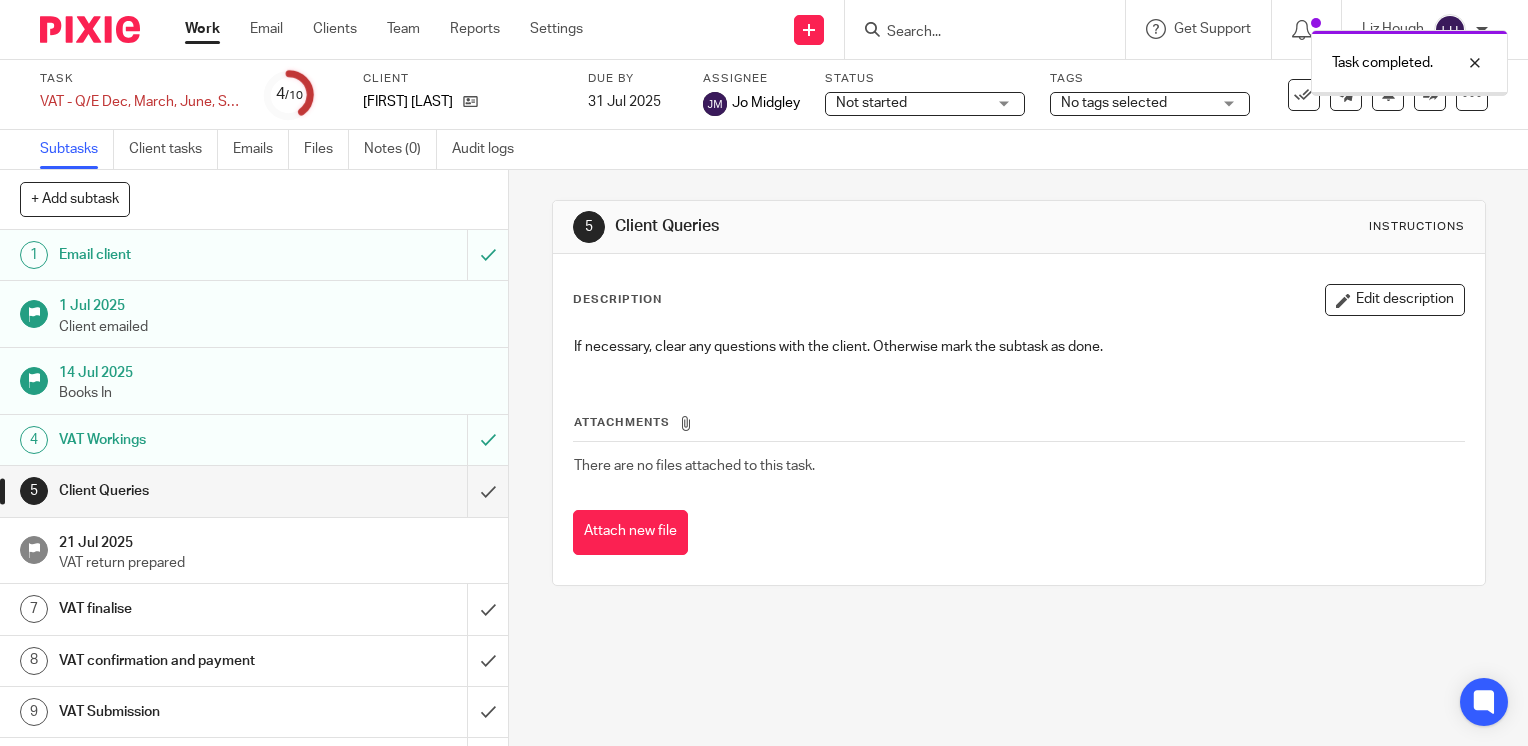 scroll, scrollTop: 0, scrollLeft: 0, axis: both 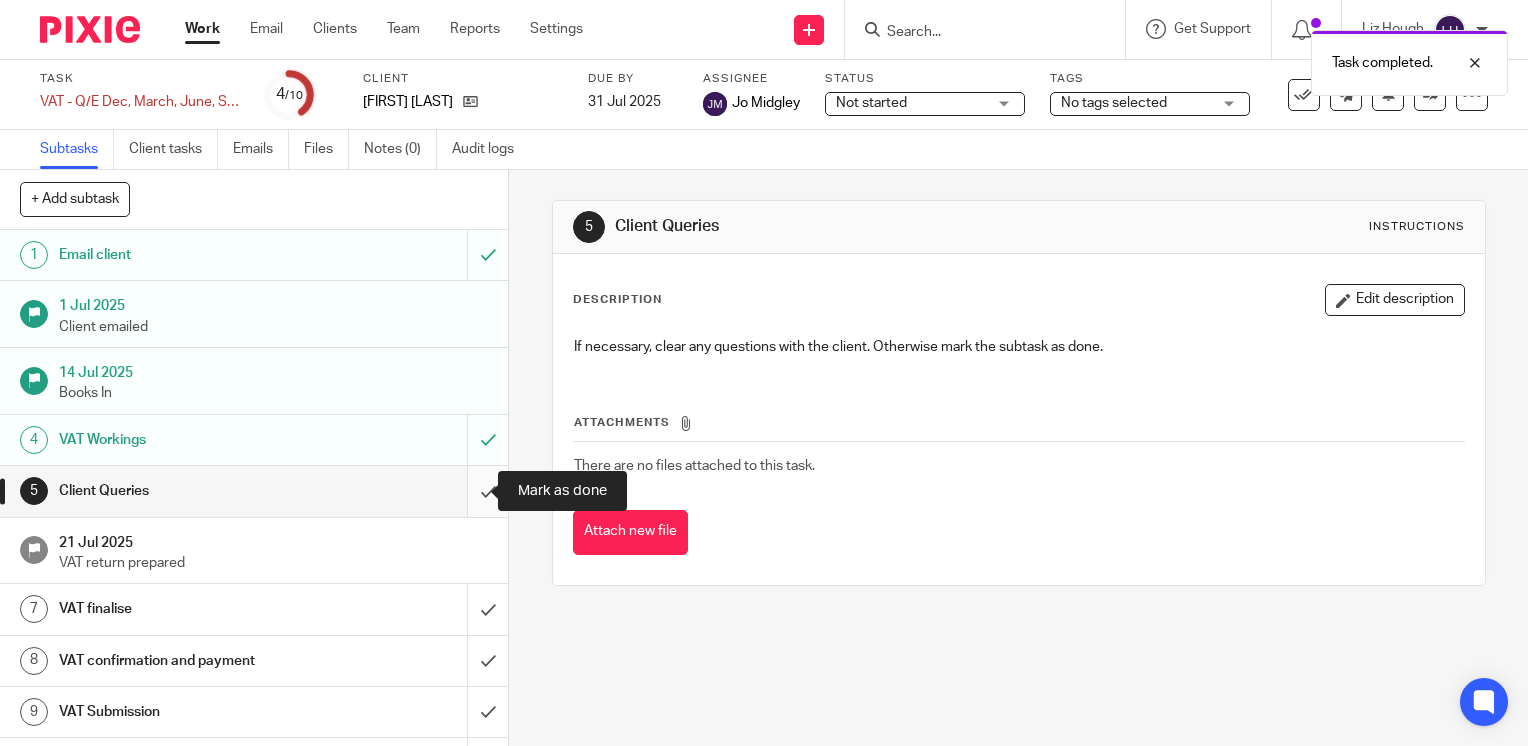 click at bounding box center [254, 491] 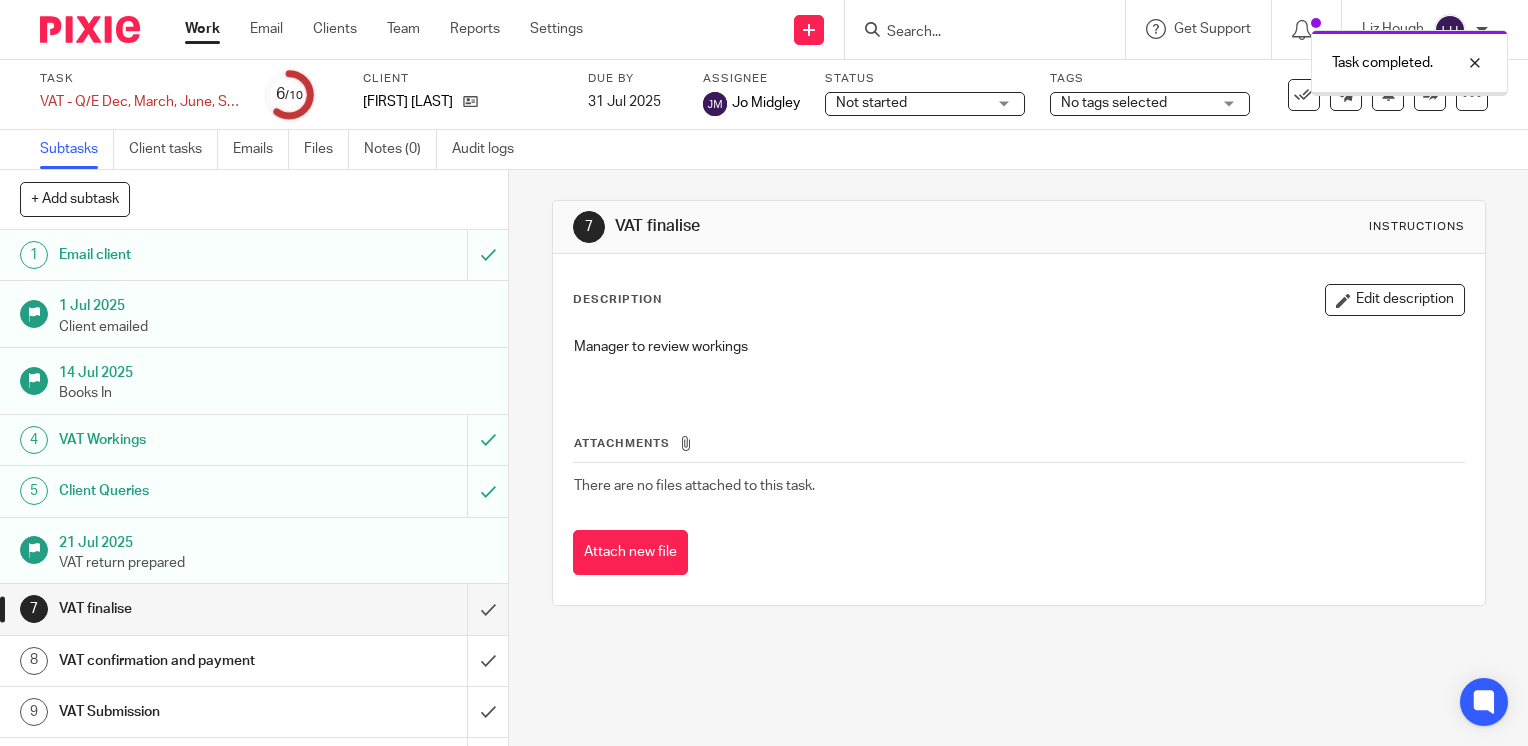 scroll, scrollTop: 0, scrollLeft: 0, axis: both 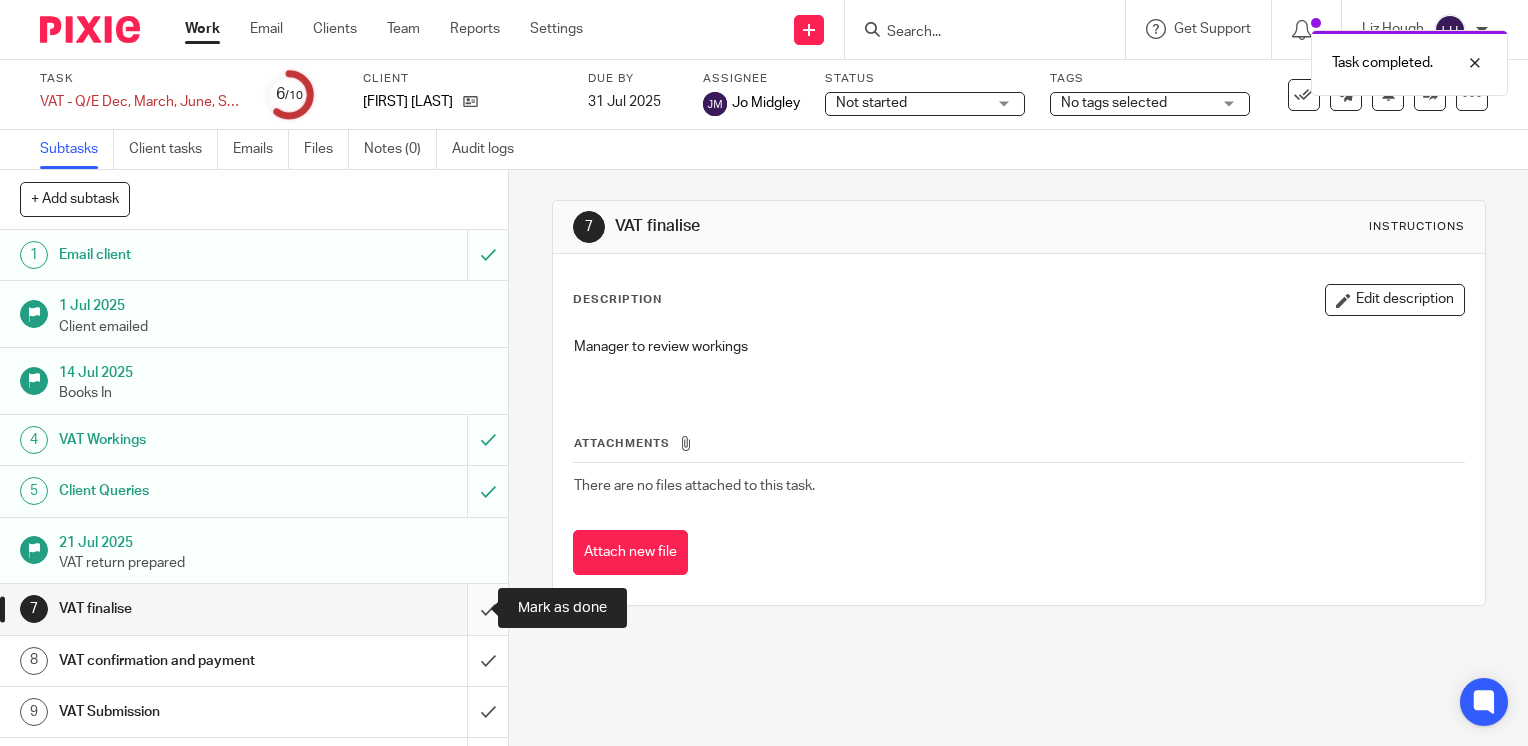 click at bounding box center [254, 609] 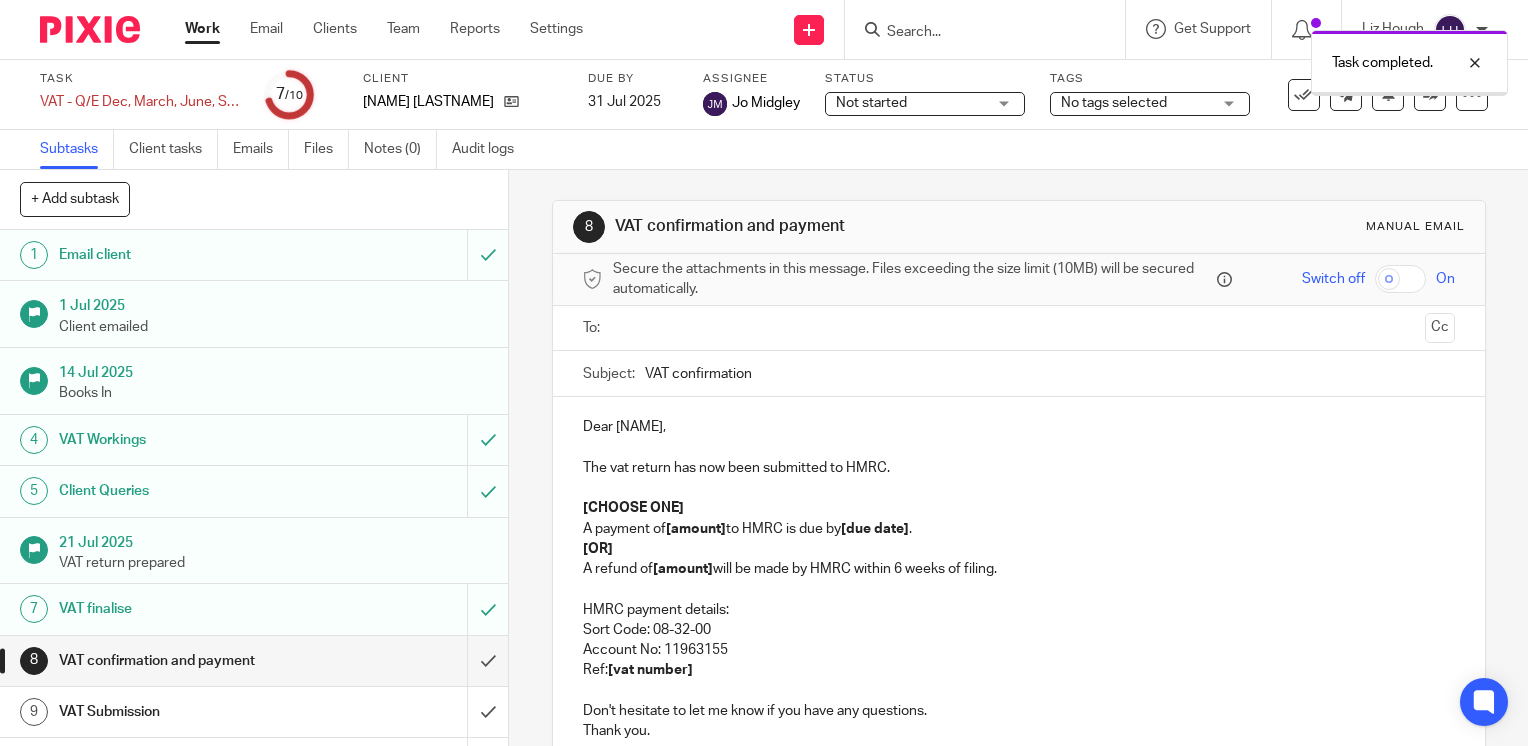 scroll, scrollTop: 0, scrollLeft: 0, axis: both 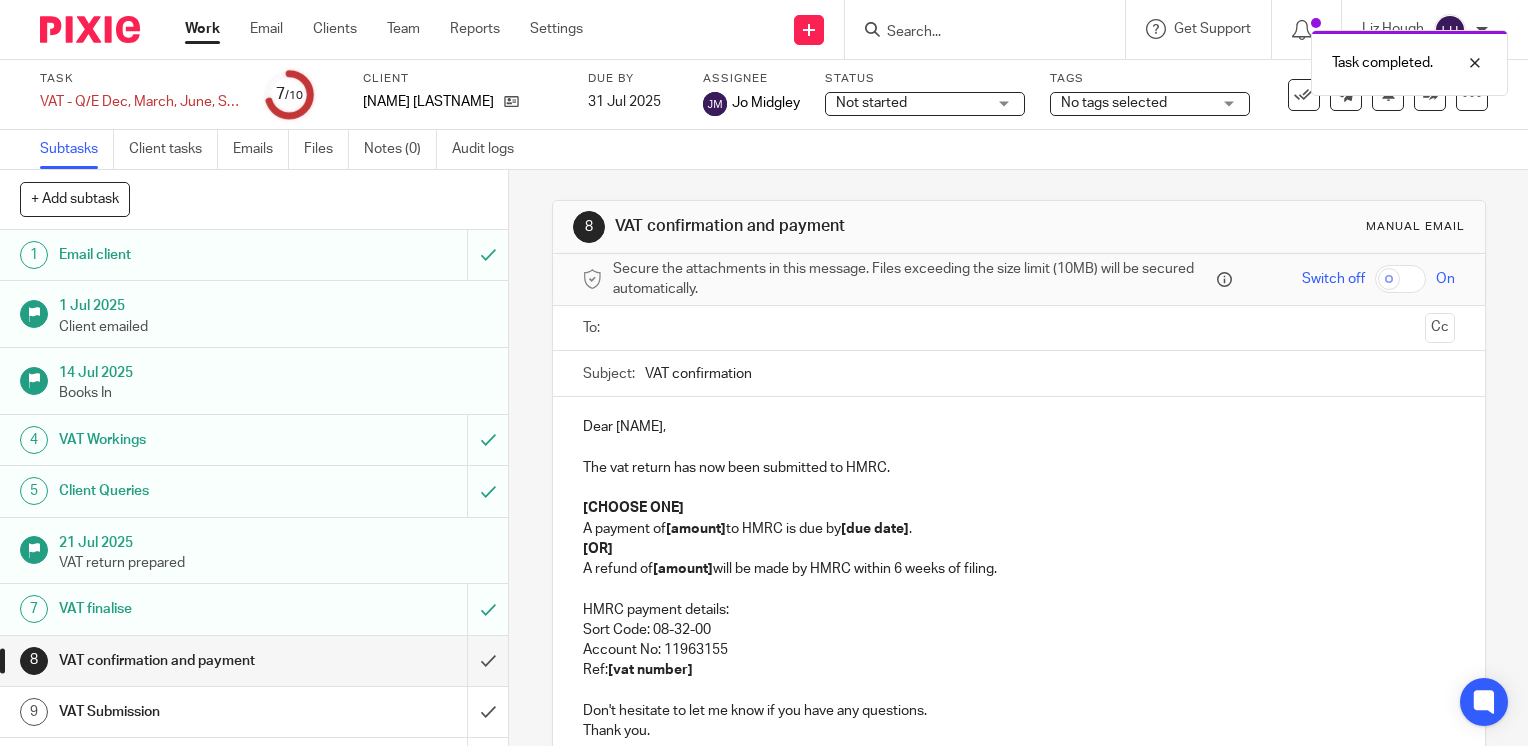 click at bounding box center (1018, 328) 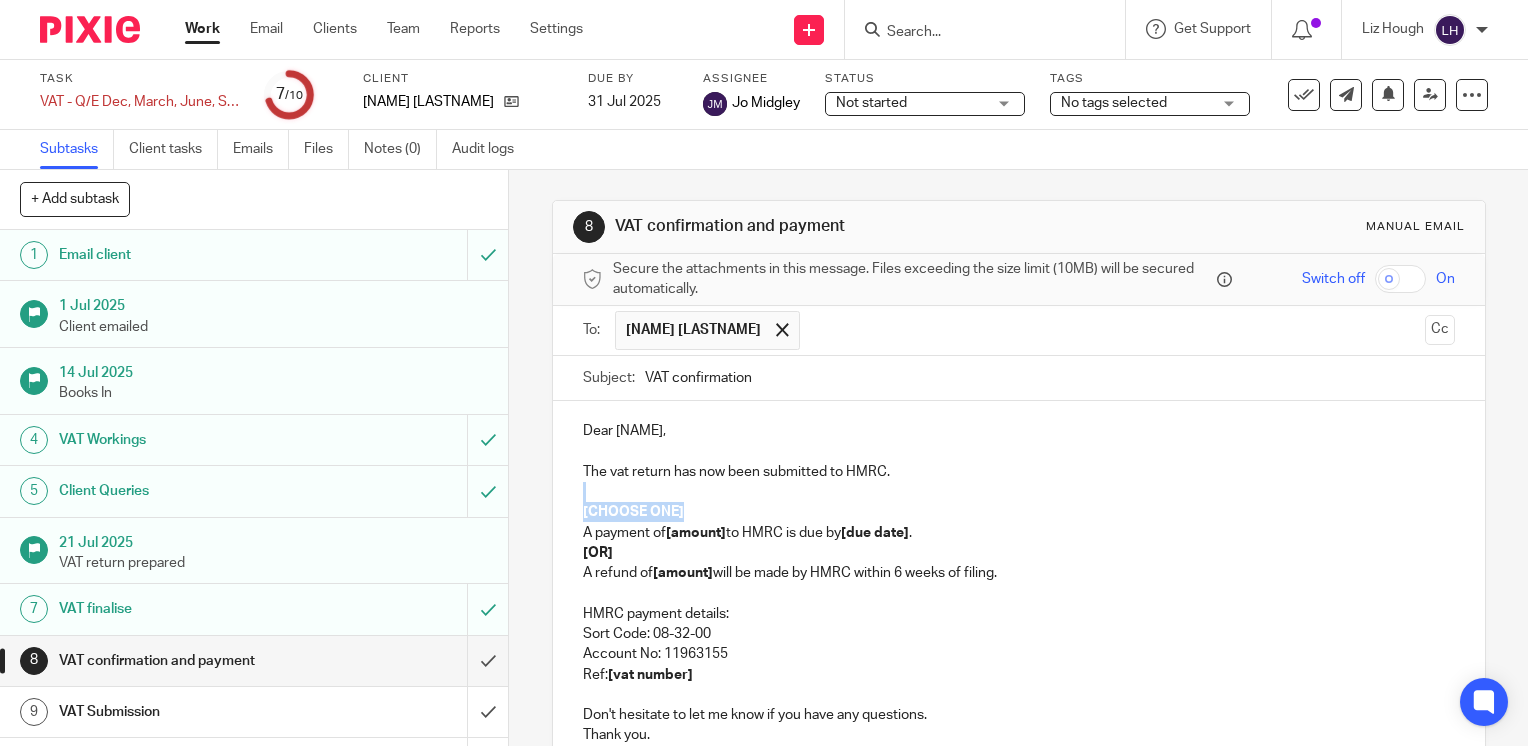 drag, startPoint x: 692, startPoint y: 509, endPoint x: 568, endPoint y: 490, distance: 125.4472 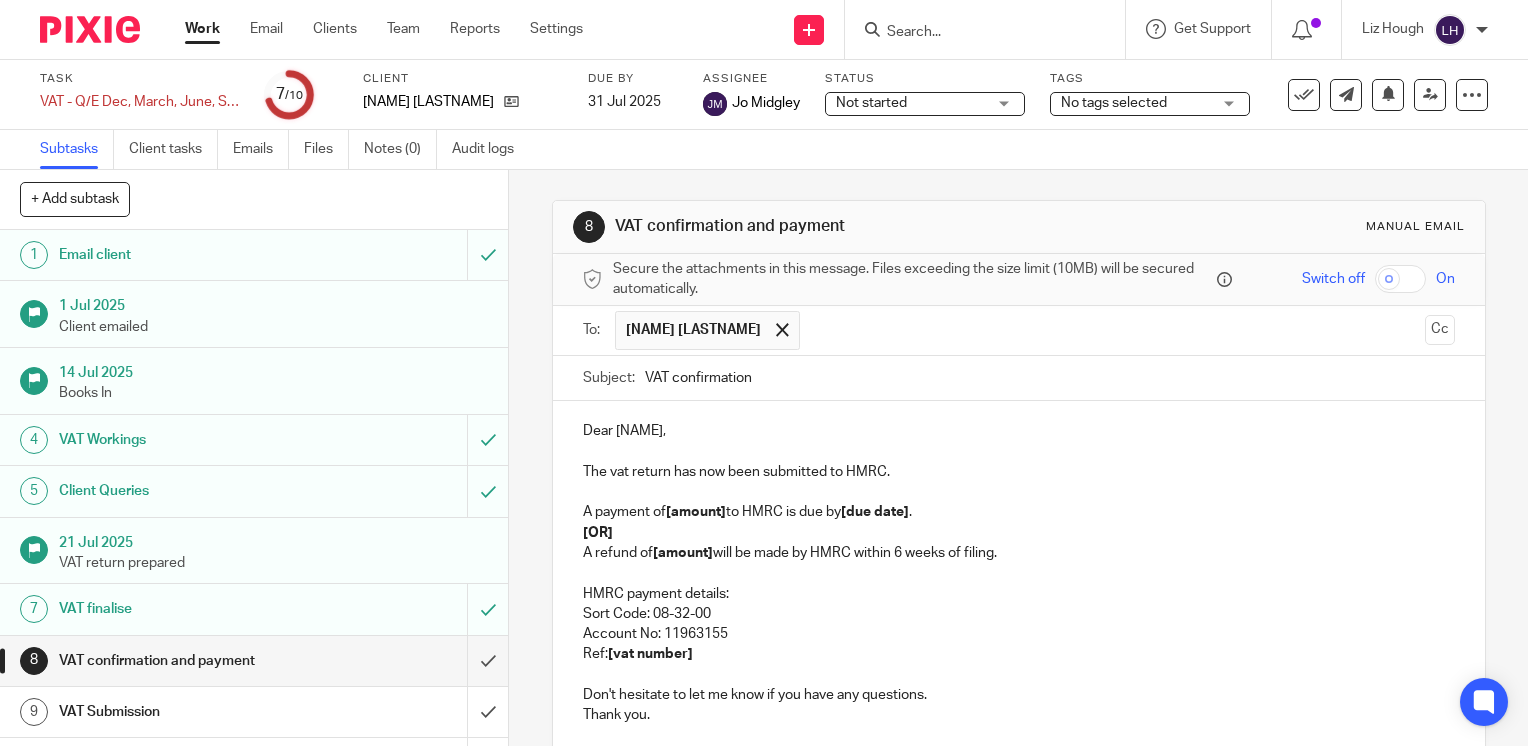 drag, startPoint x: 1020, startPoint y: 546, endPoint x: 561, endPoint y: 537, distance: 459.08823 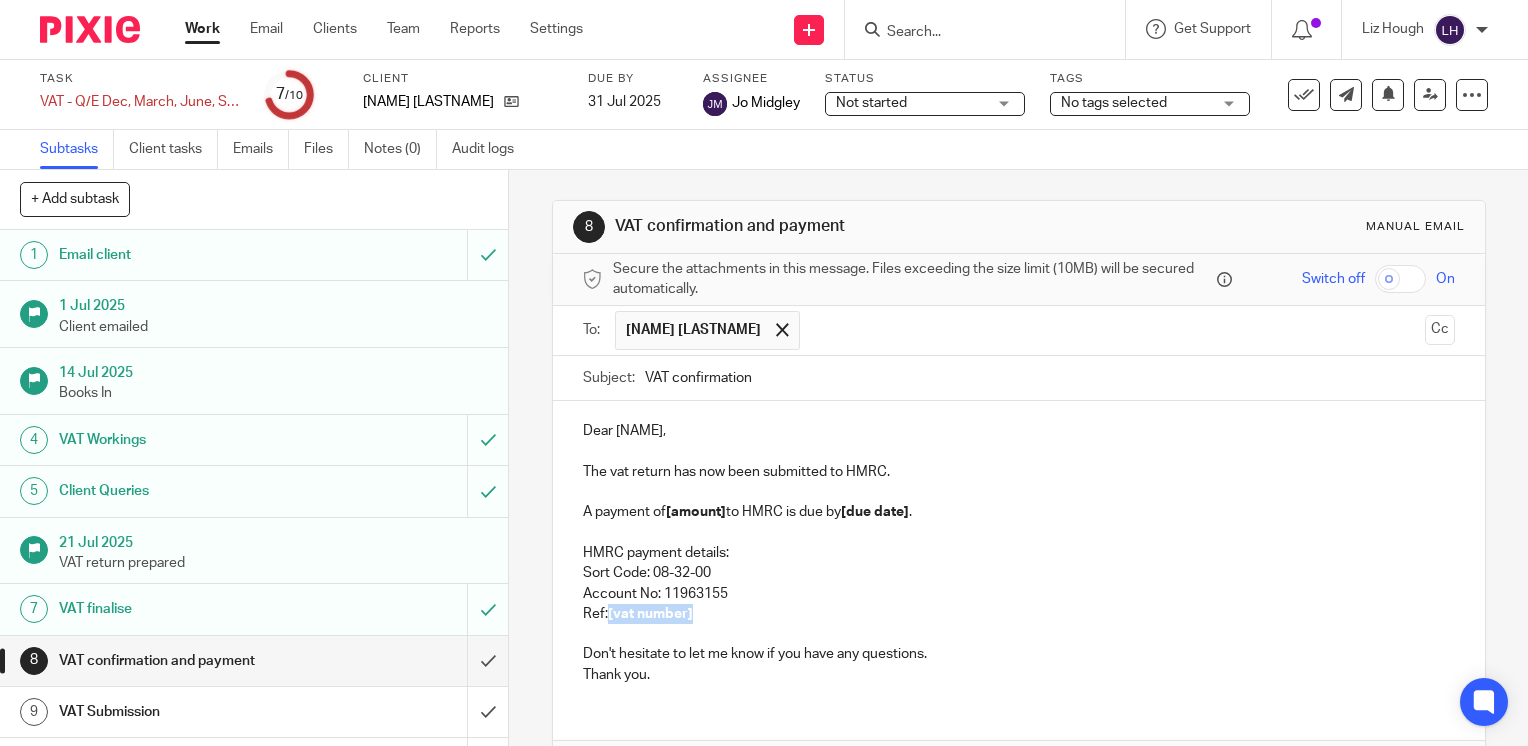 drag, startPoint x: 688, startPoint y: 614, endPoint x: 603, endPoint y: 614, distance: 85 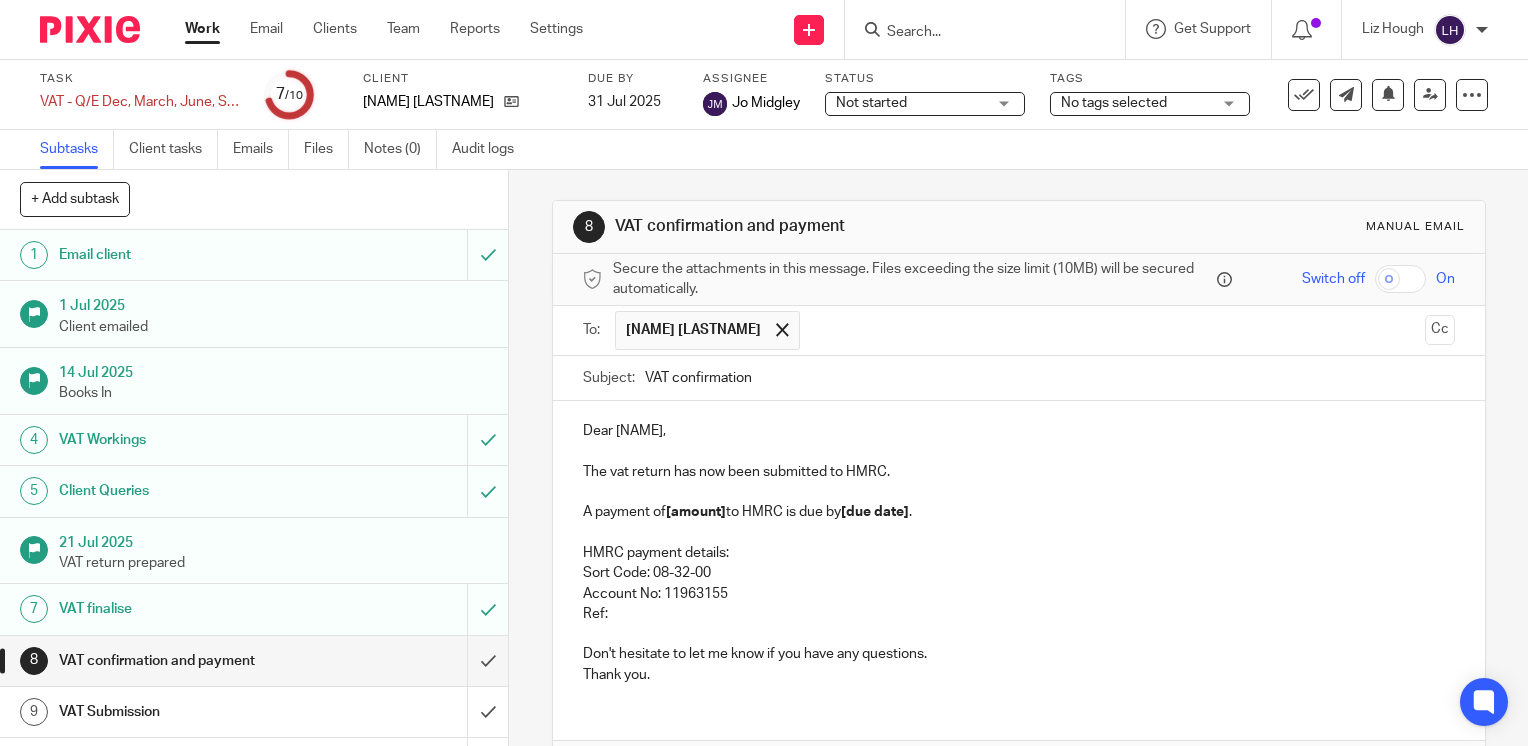 click on "Ref:" at bounding box center [1019, 614] 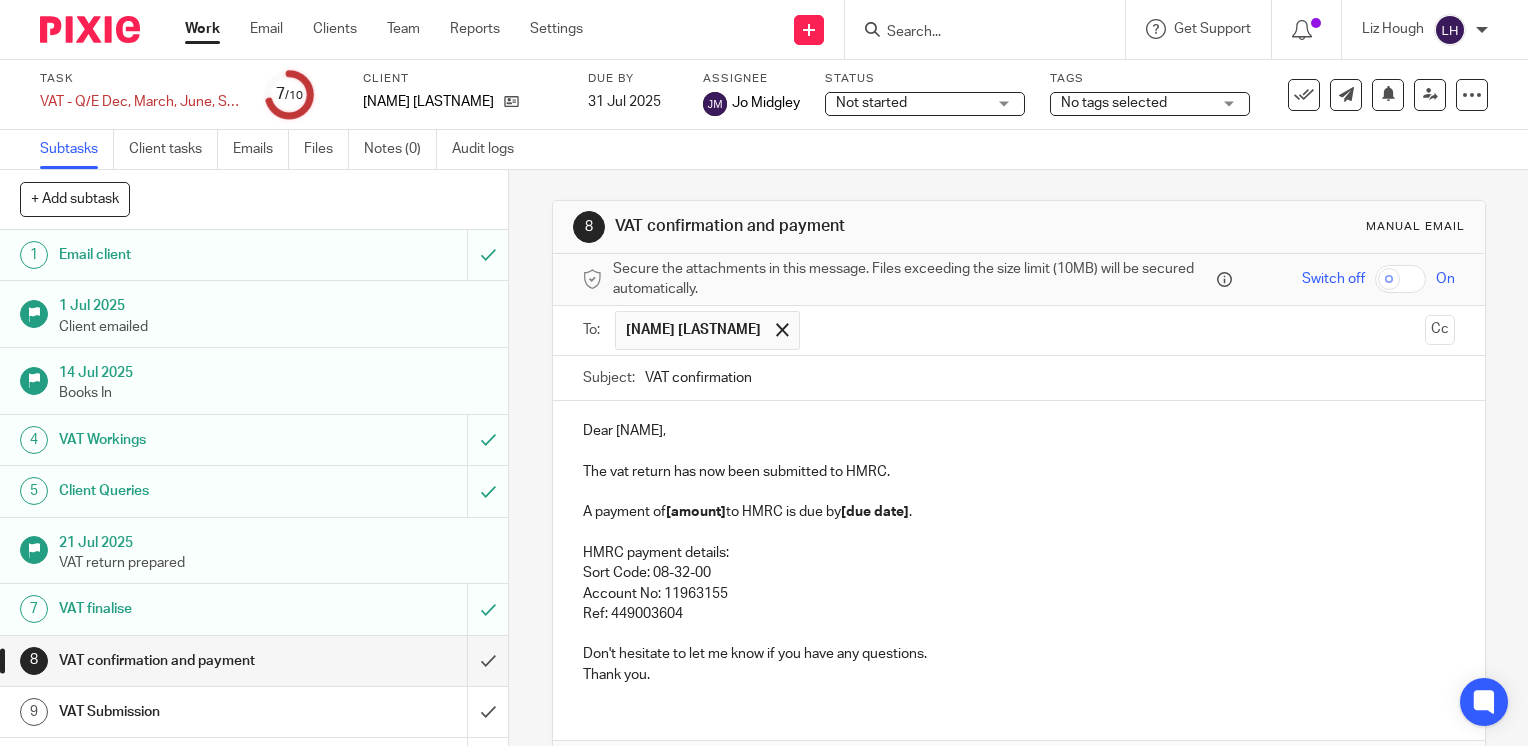 click on "Ref: 449003604" at bounding box center [1019, 614] 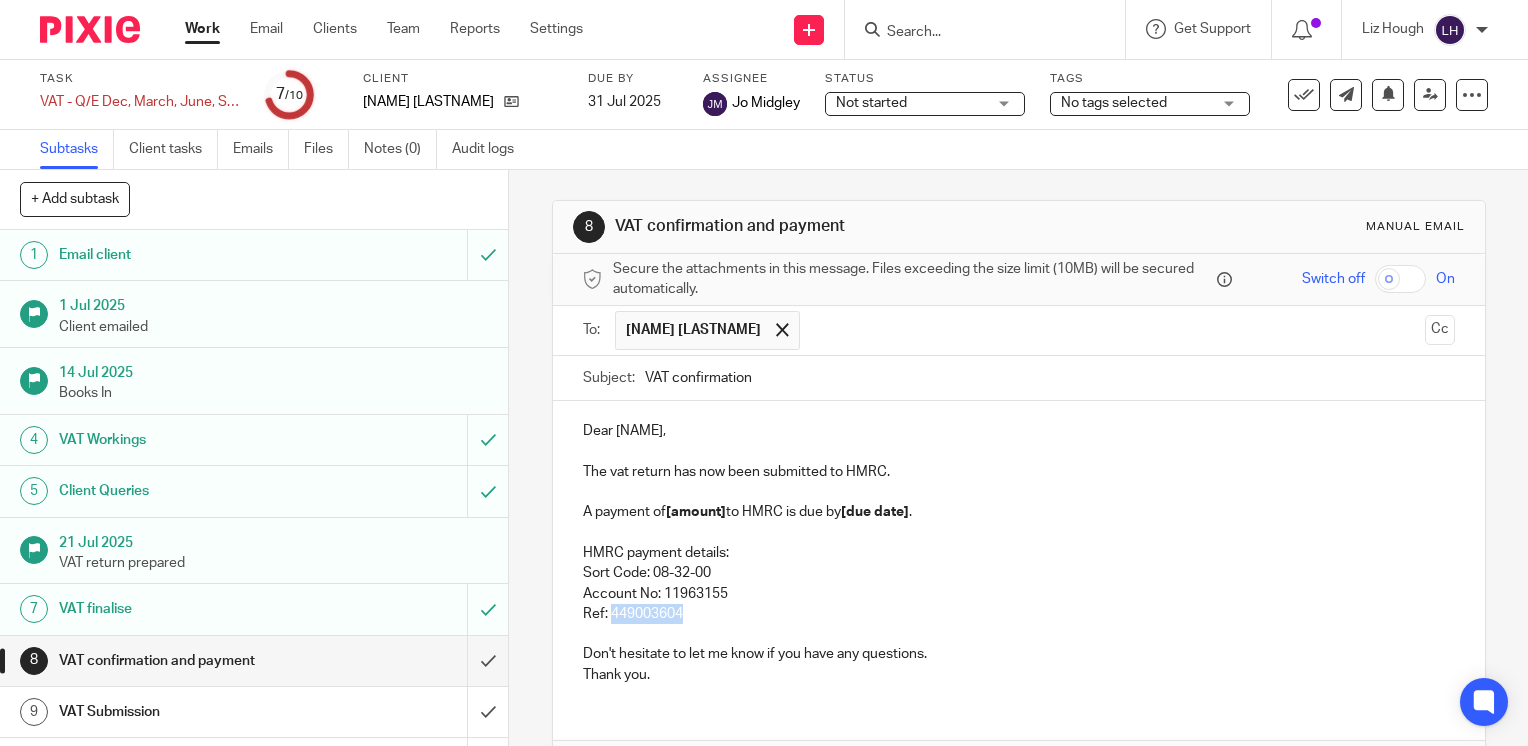 scroll, scrollTop: 129, scrollLeft: 0, axis: vertical 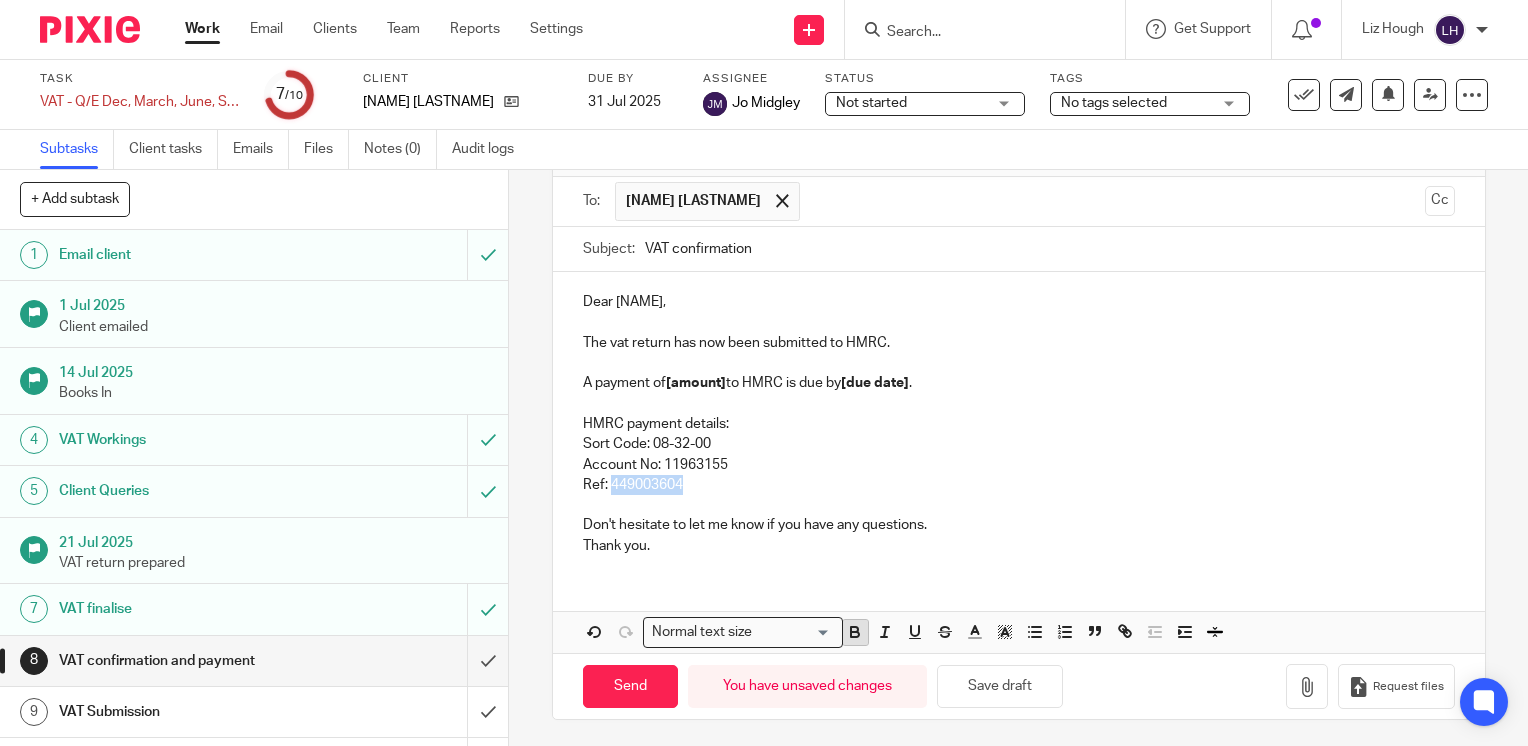 click 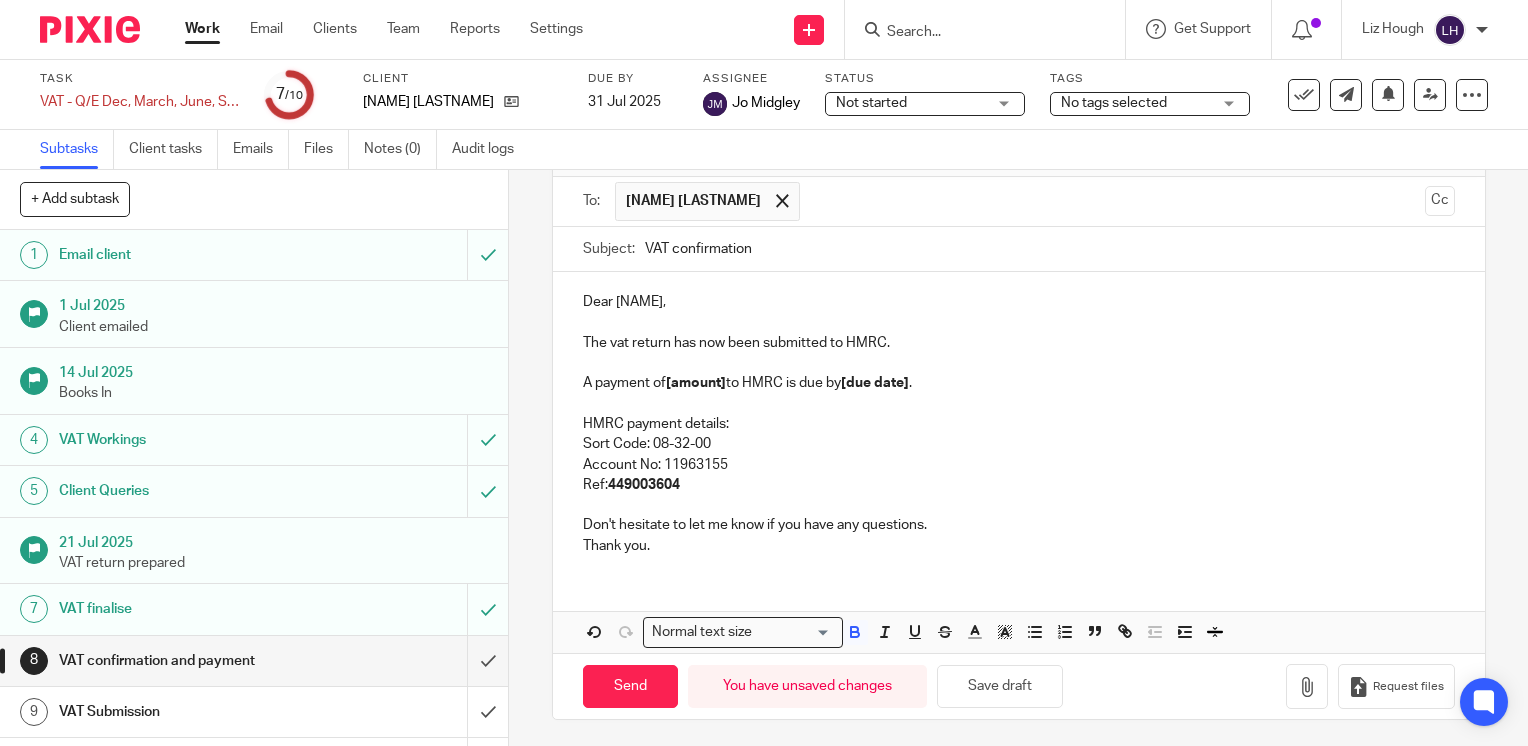 click on "[amount]" at bounding box center (696, 383) 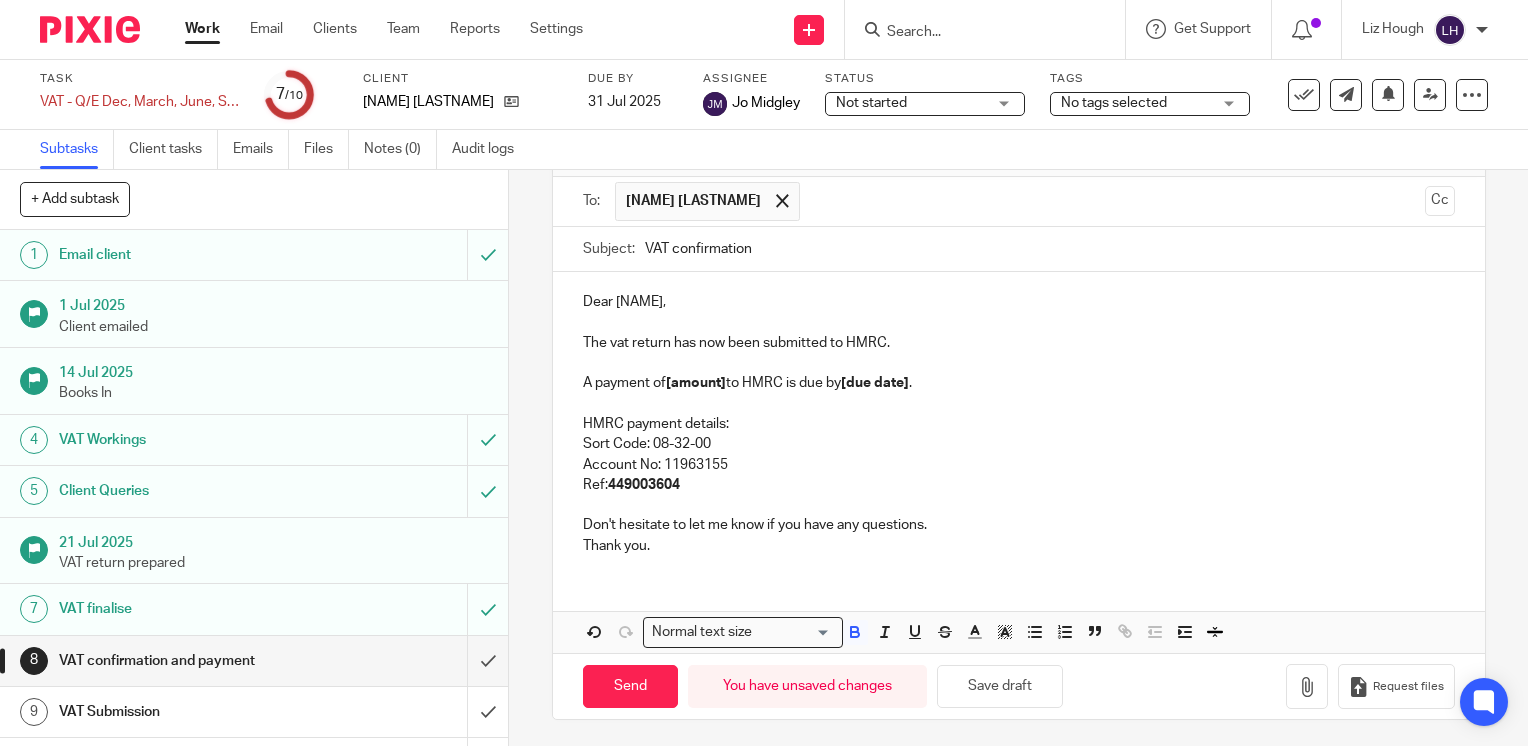 type 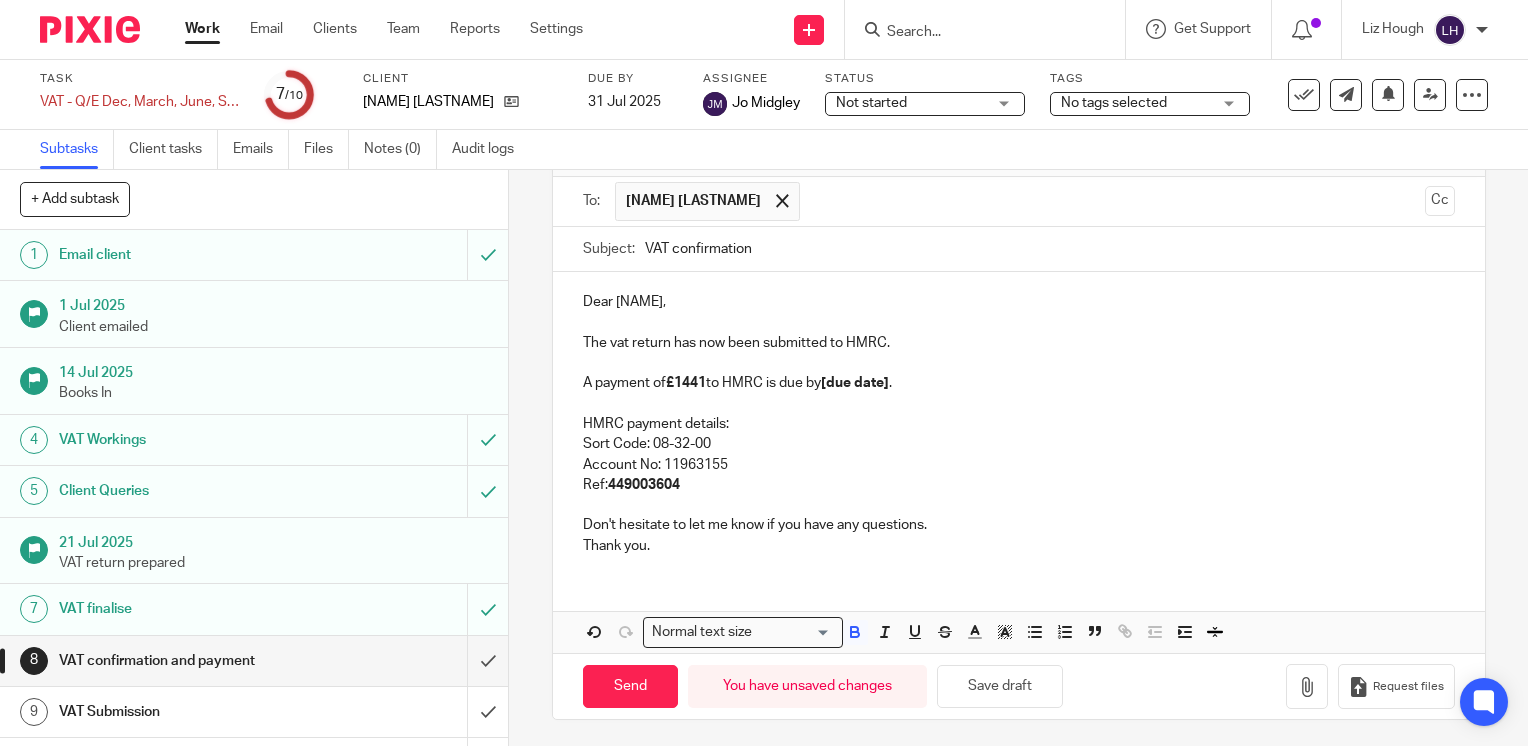 click on "[due date]" at bounding box center (855, 383) 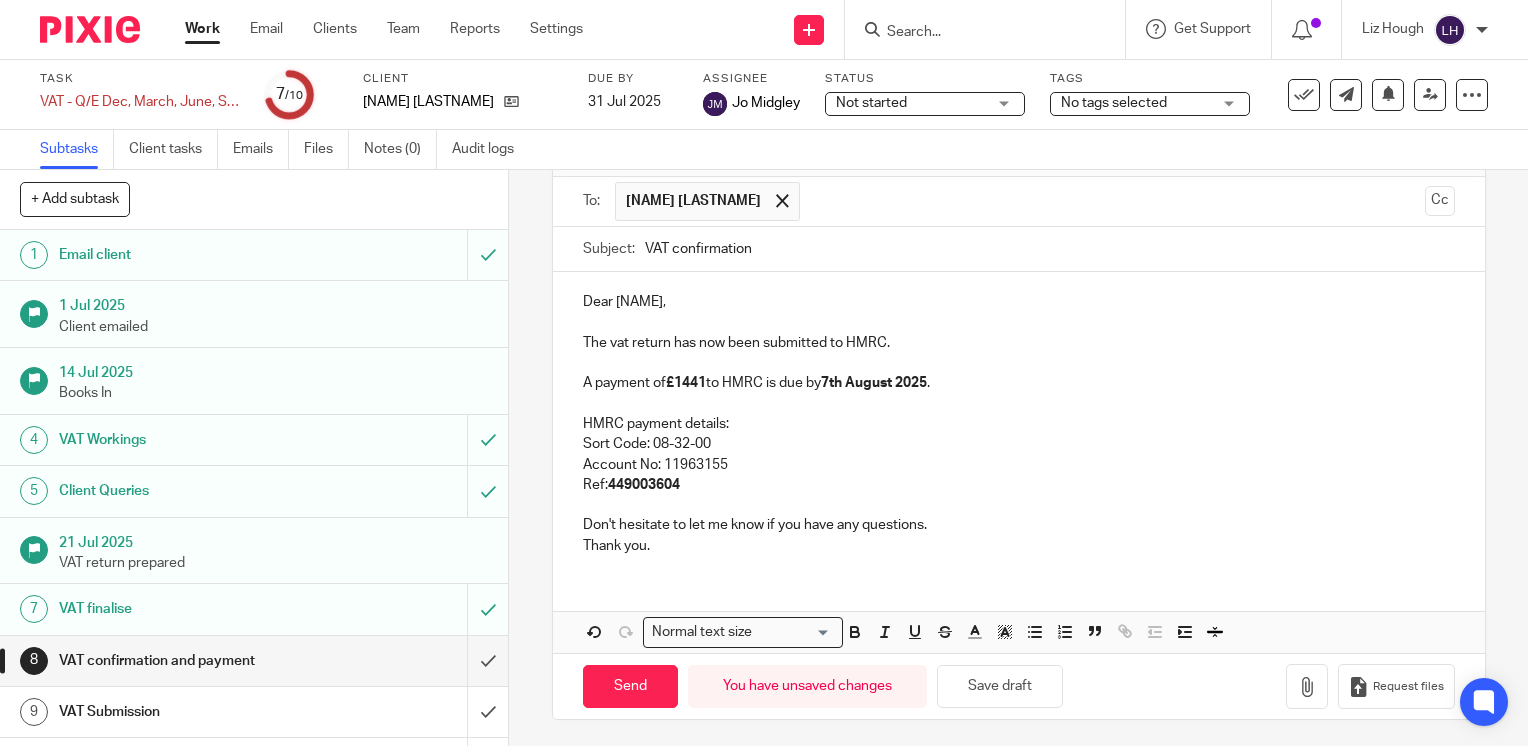 click on "A payment of  £1441.02  to HMRC is due by  7th August 2025 ." at bounding box center (1019, 383) 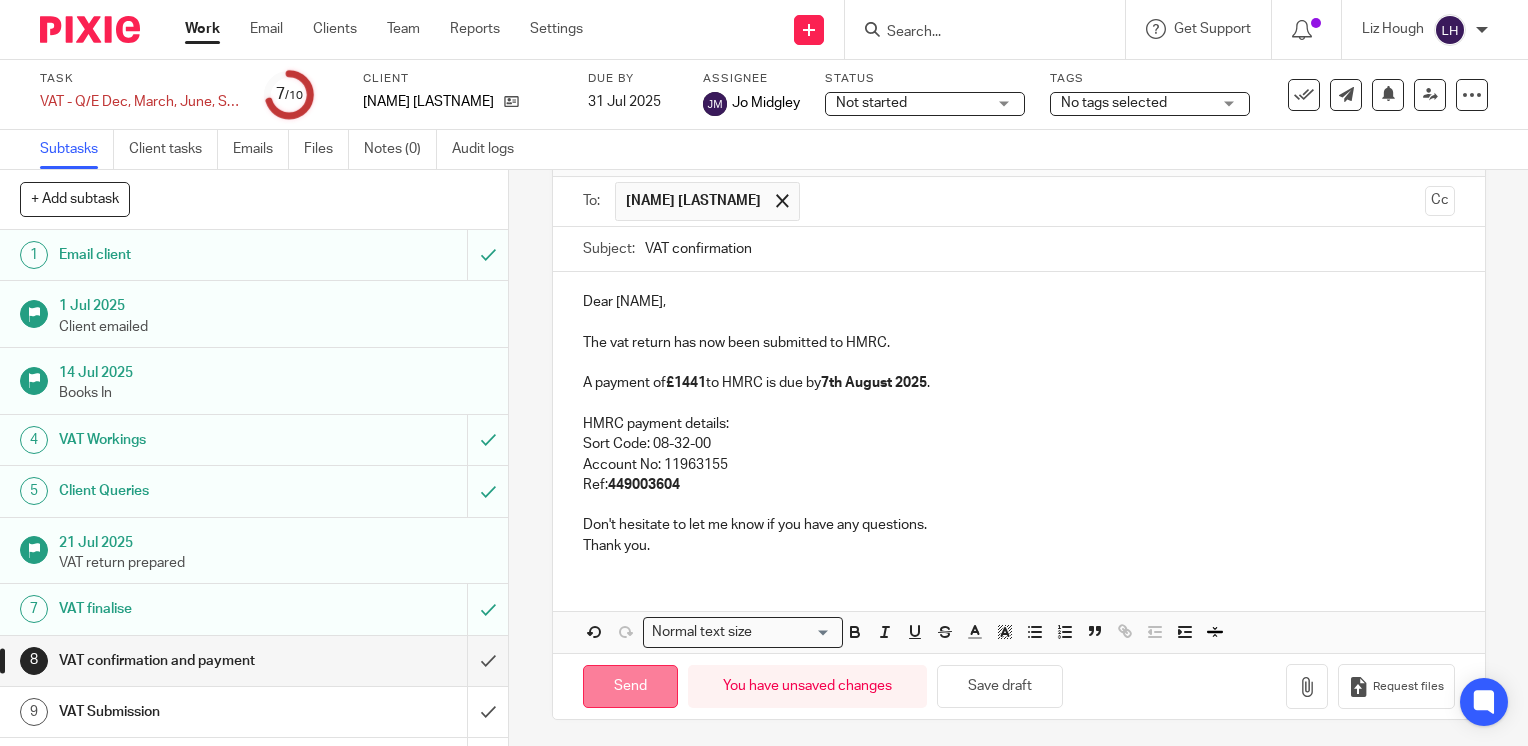 click on "Send" at bounding box center [630, 686] 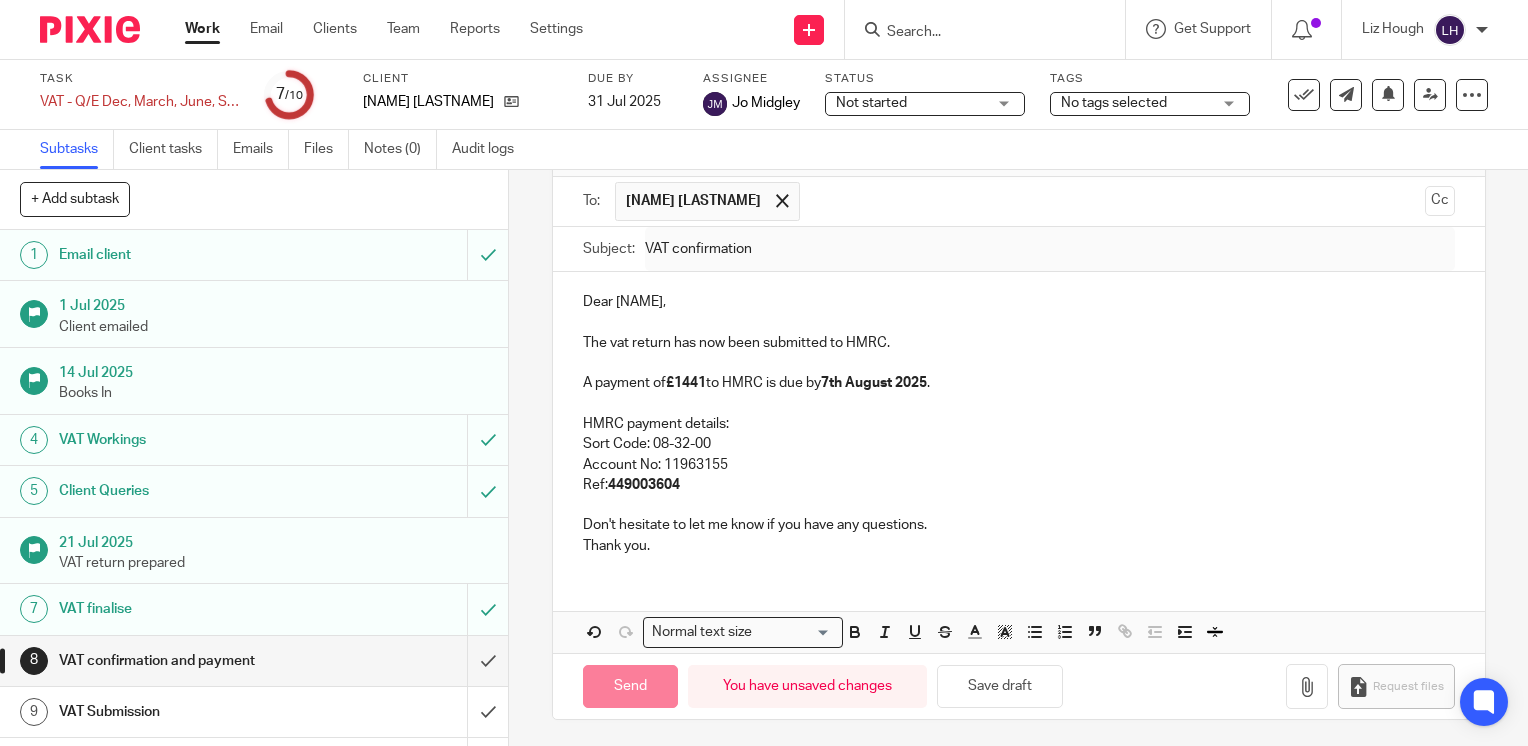 type on "Sent" 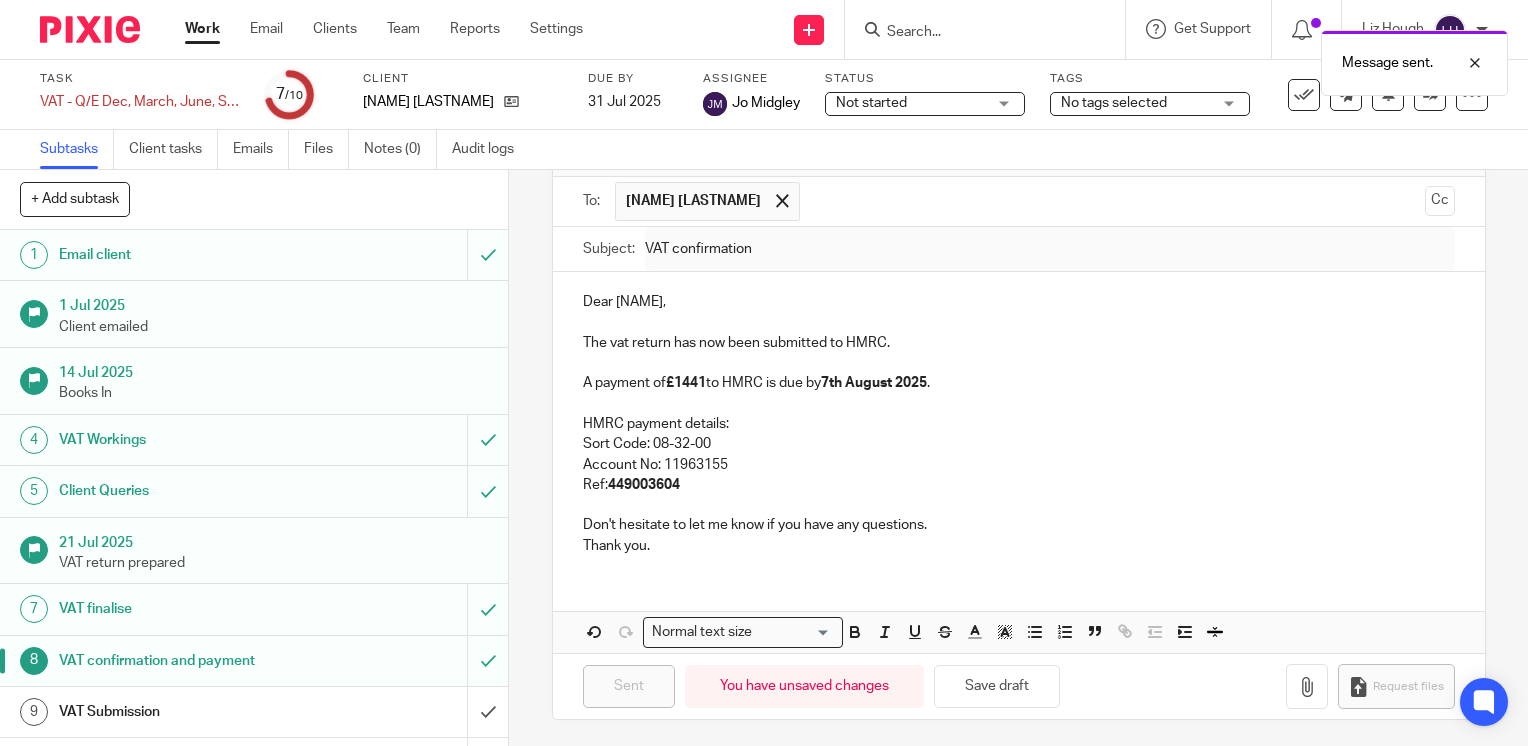 scroll, scrollTop: 40, scrollLeft: 0, axis: vertical 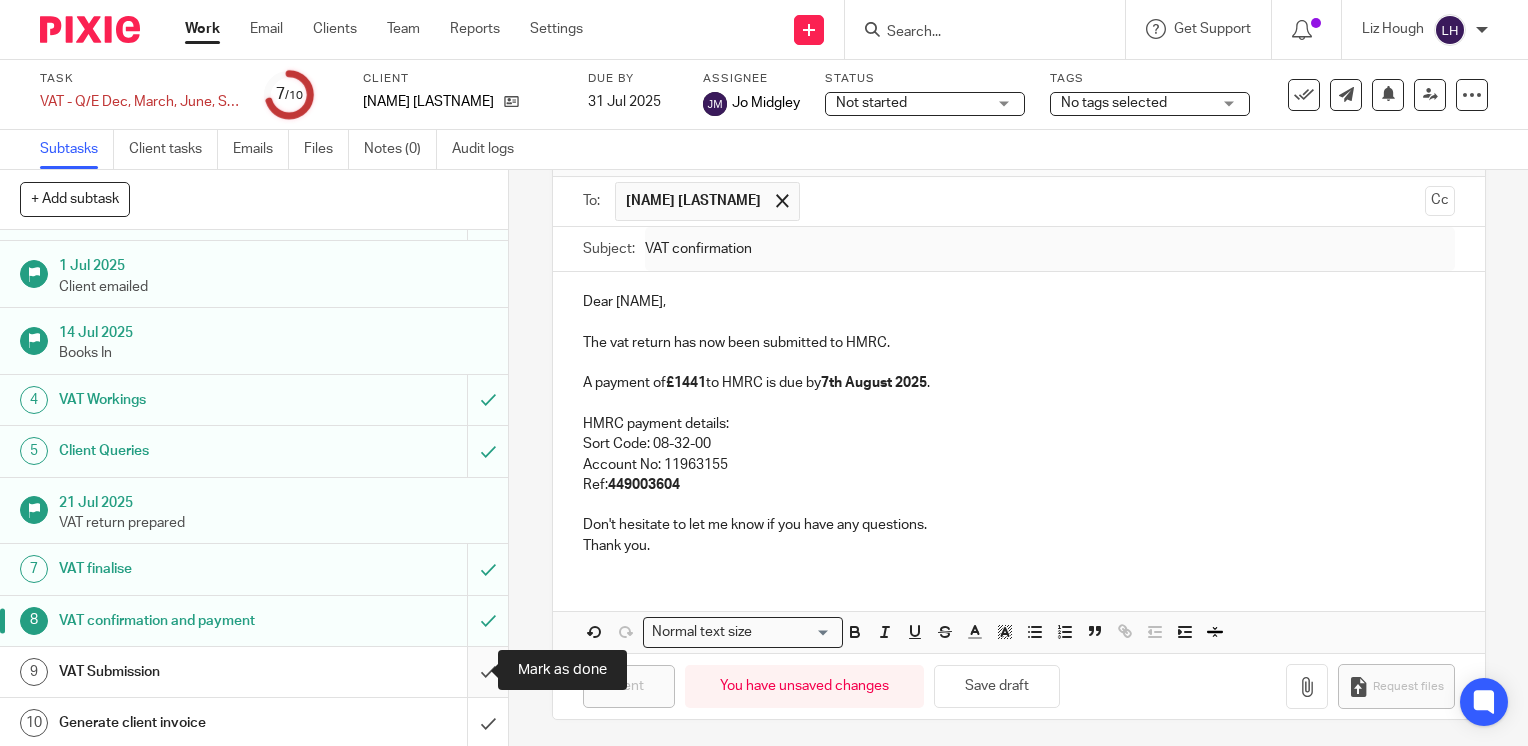 click at bounding box center [254, 672] 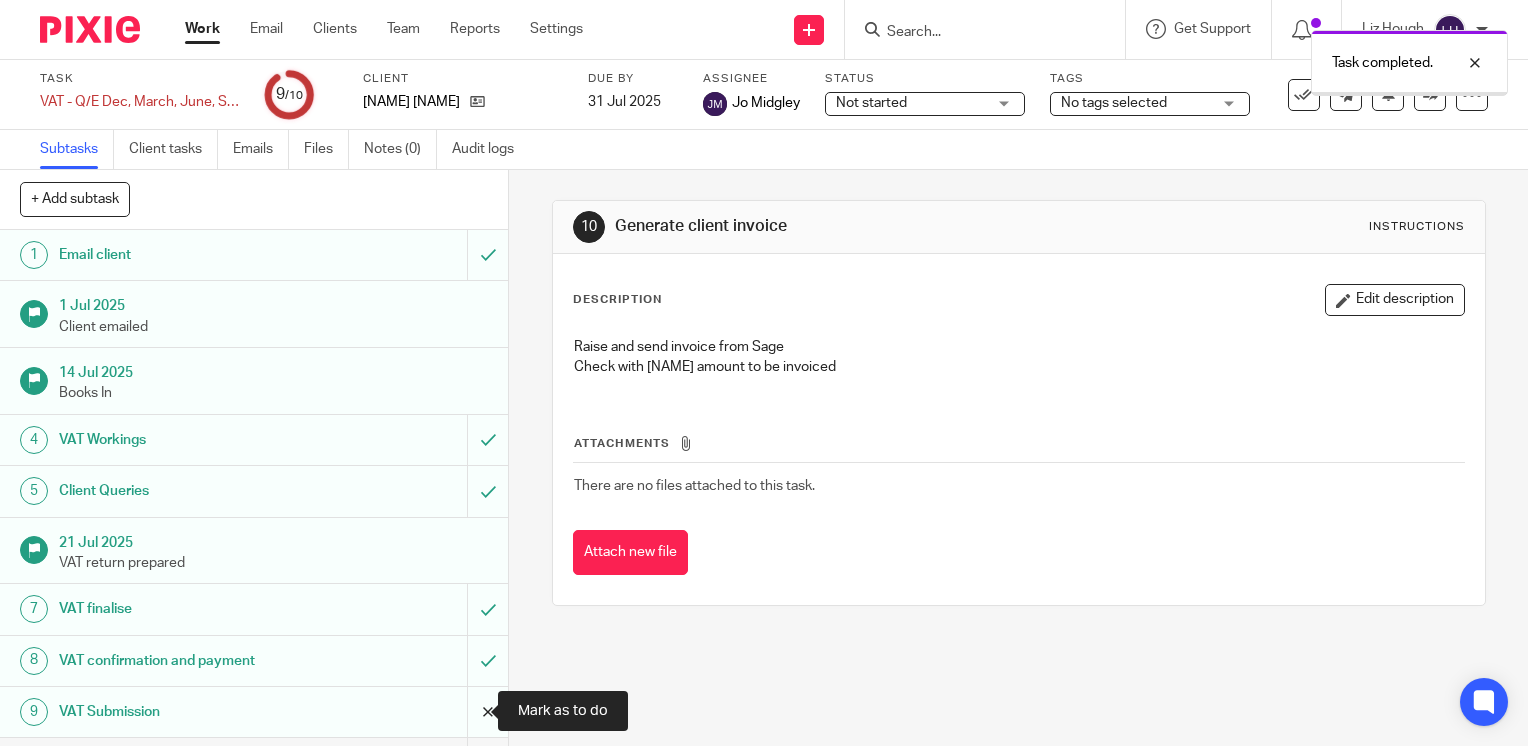 scroll, scrollTop: 0, scrollLeft: 0, axis: both 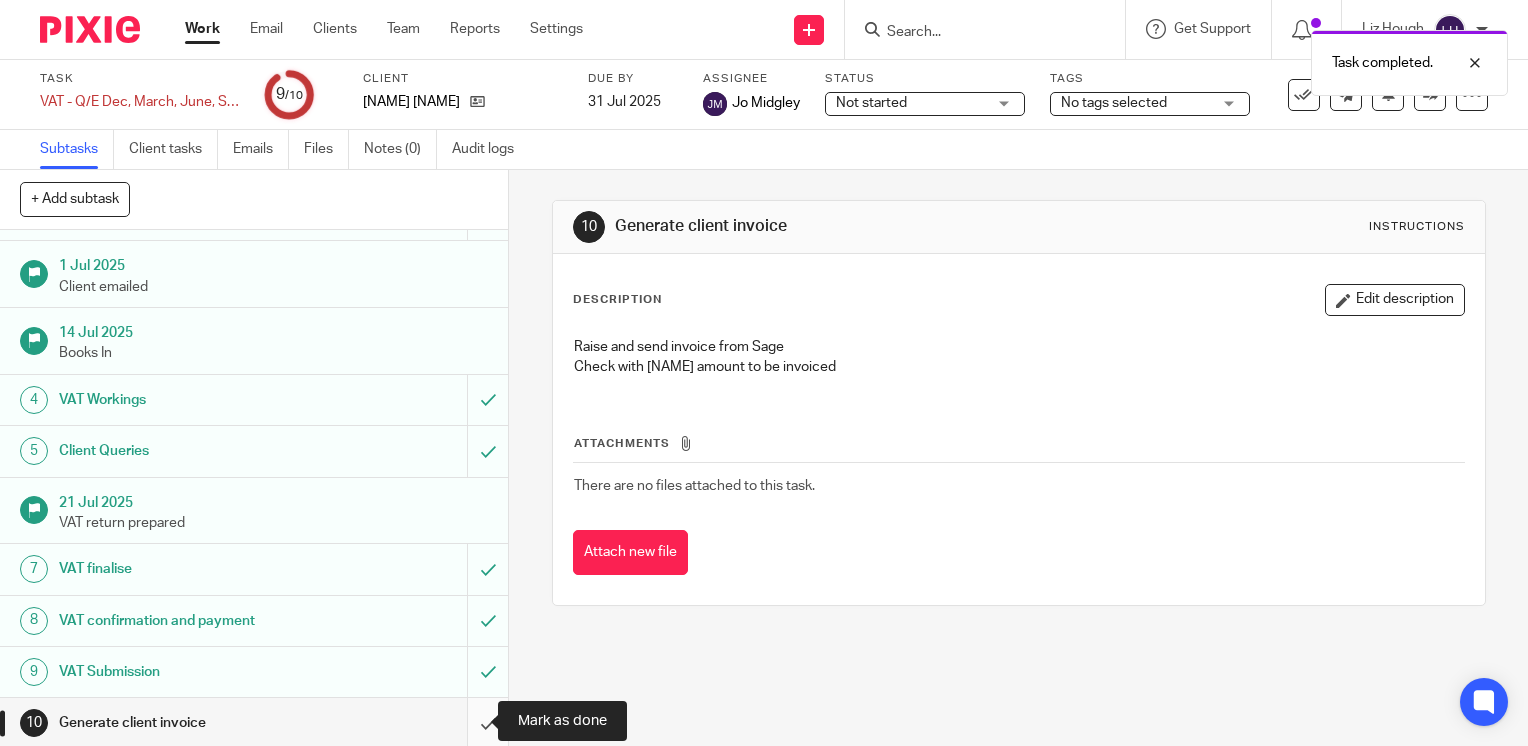 click at bounding box center (254, 723) 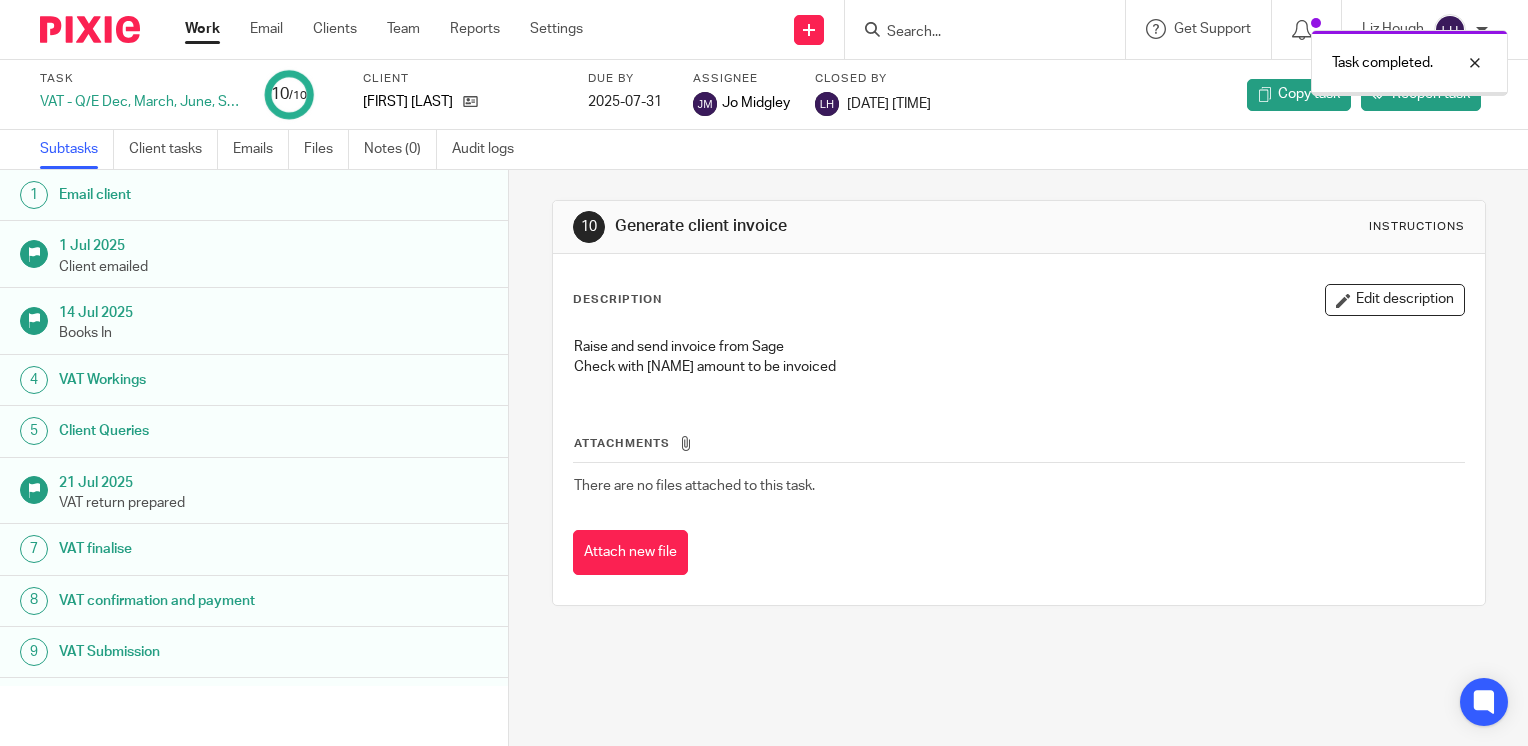 scroll, scrollTop: 0, scrollLeft: 0, axis: both 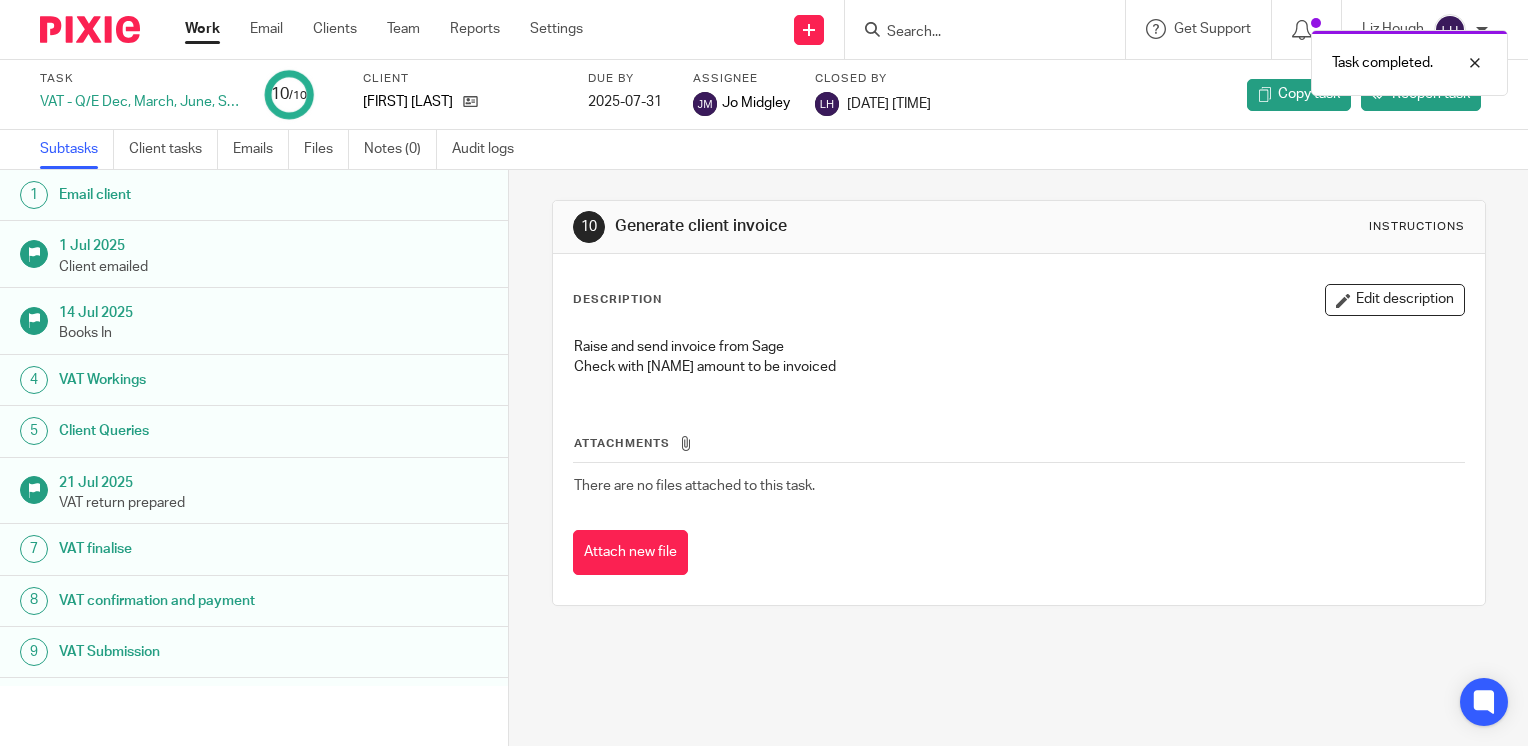 click on "Work" at bounding box center (202, 29) 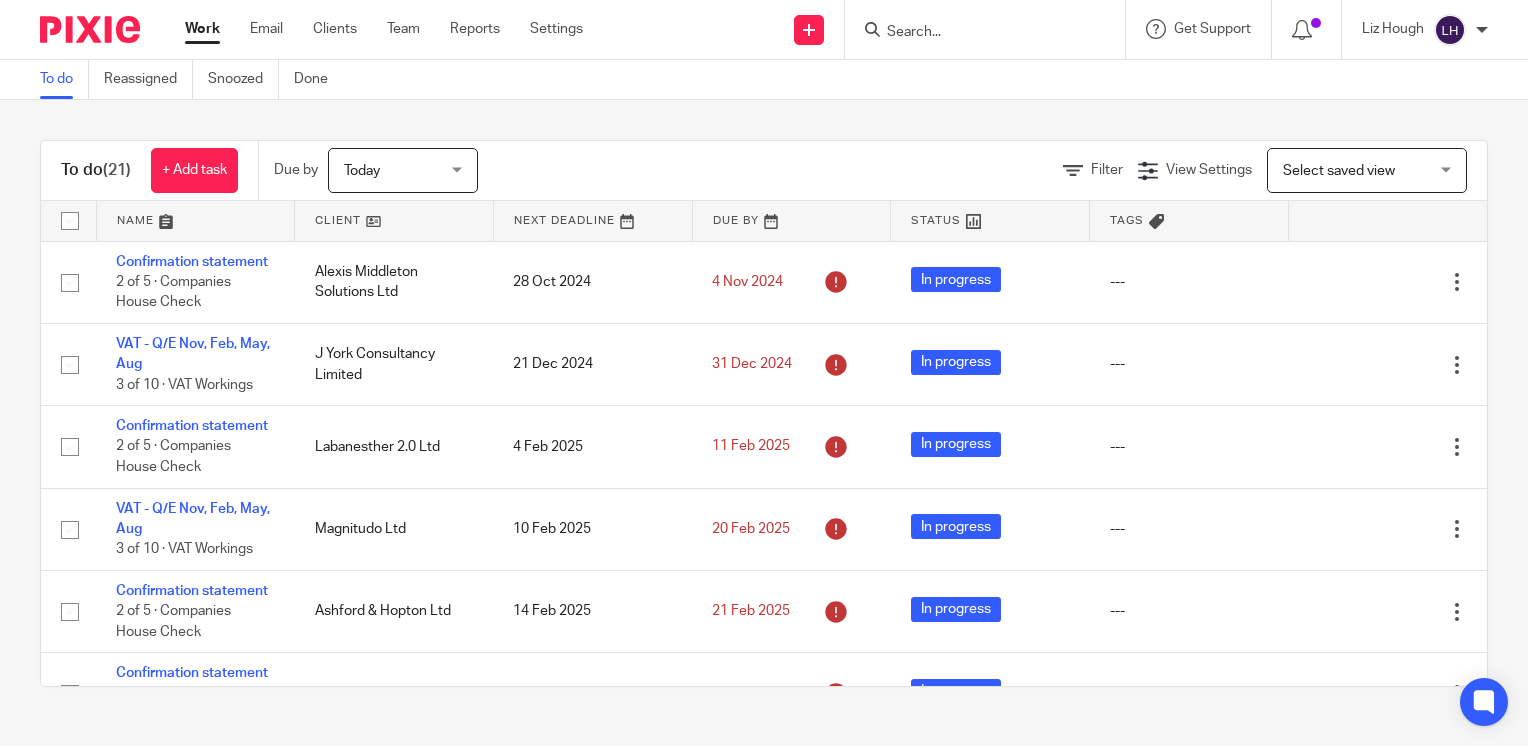 scroll, scrollTop: 0, scrollLeft: 0, axis: both 